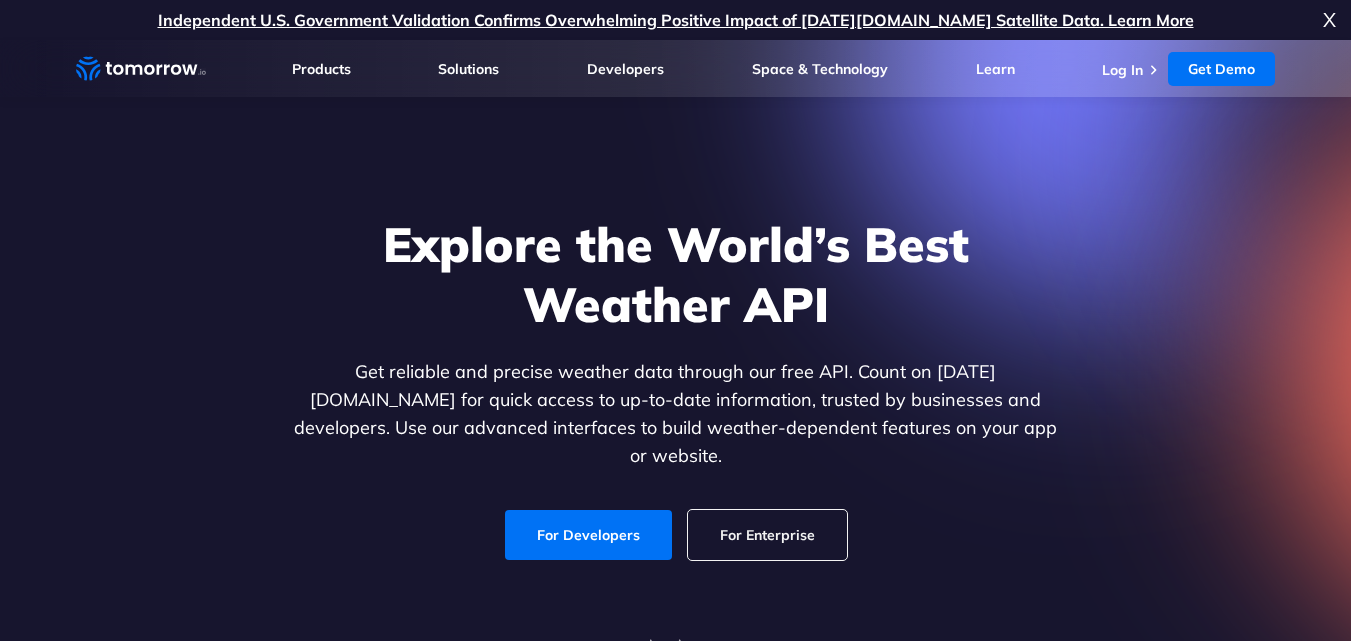 scroll, scrollTop: 0, scrollLeft: 0, axis: both 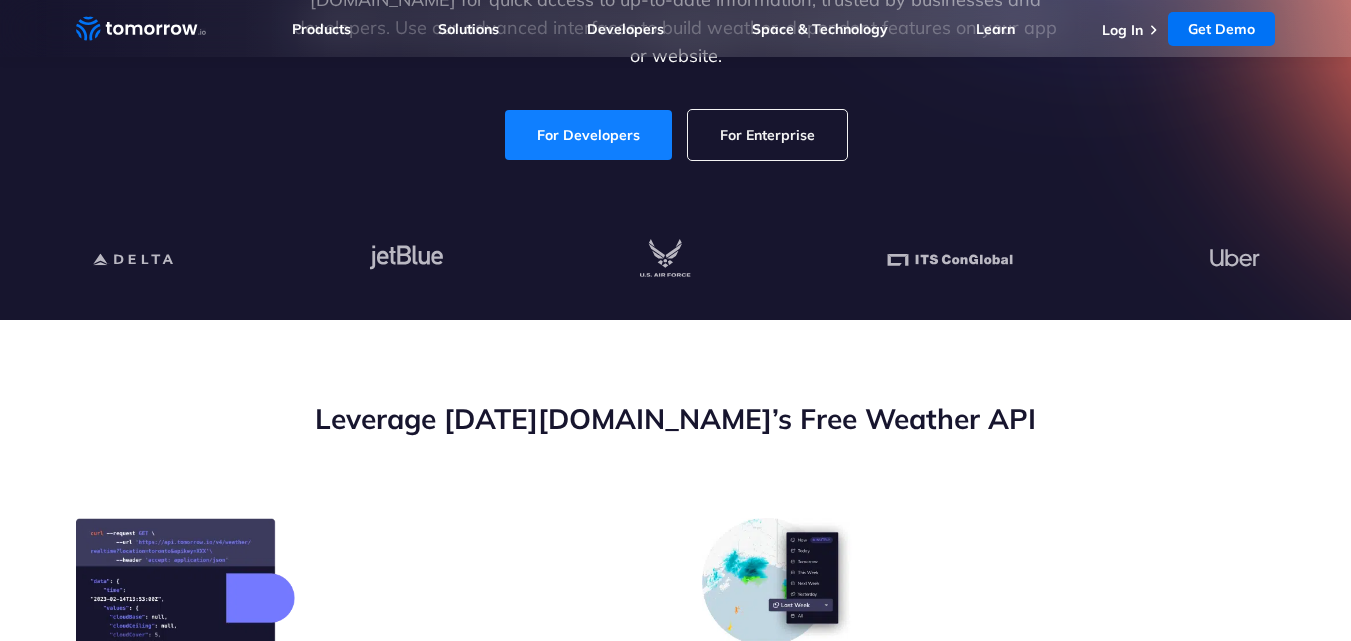 click on "For Developers" at bounding box center [588, 135] 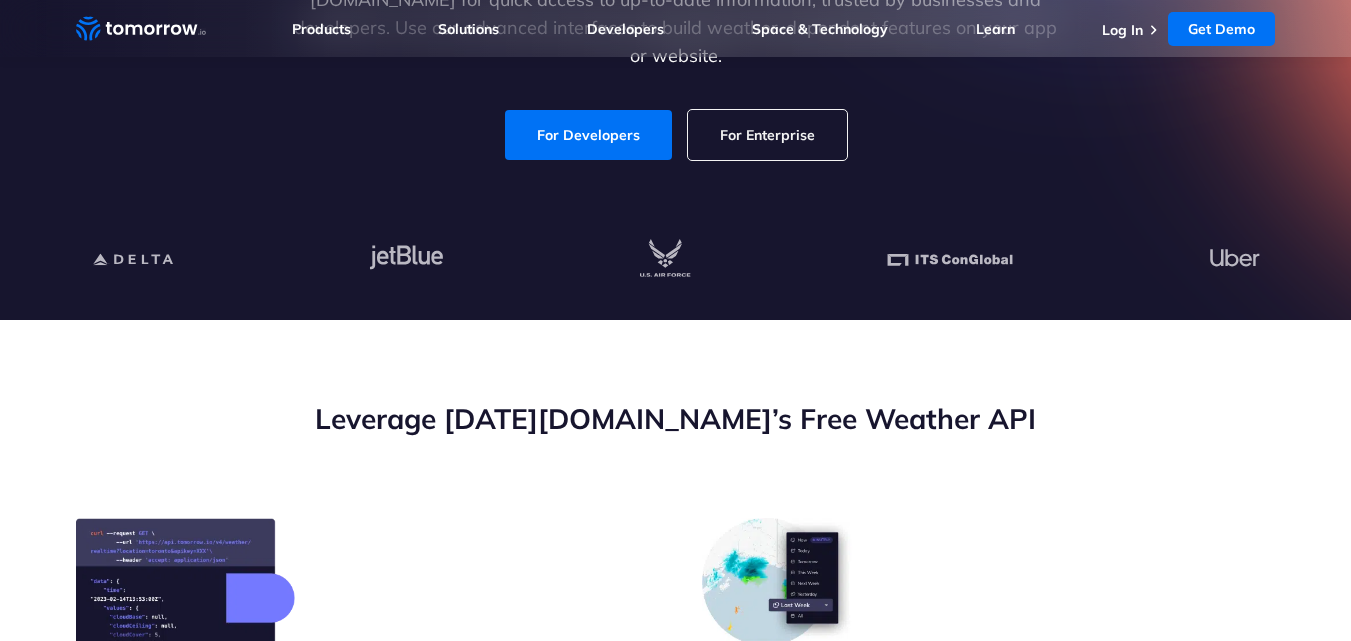 click on "Weather Intelligence Solutions" 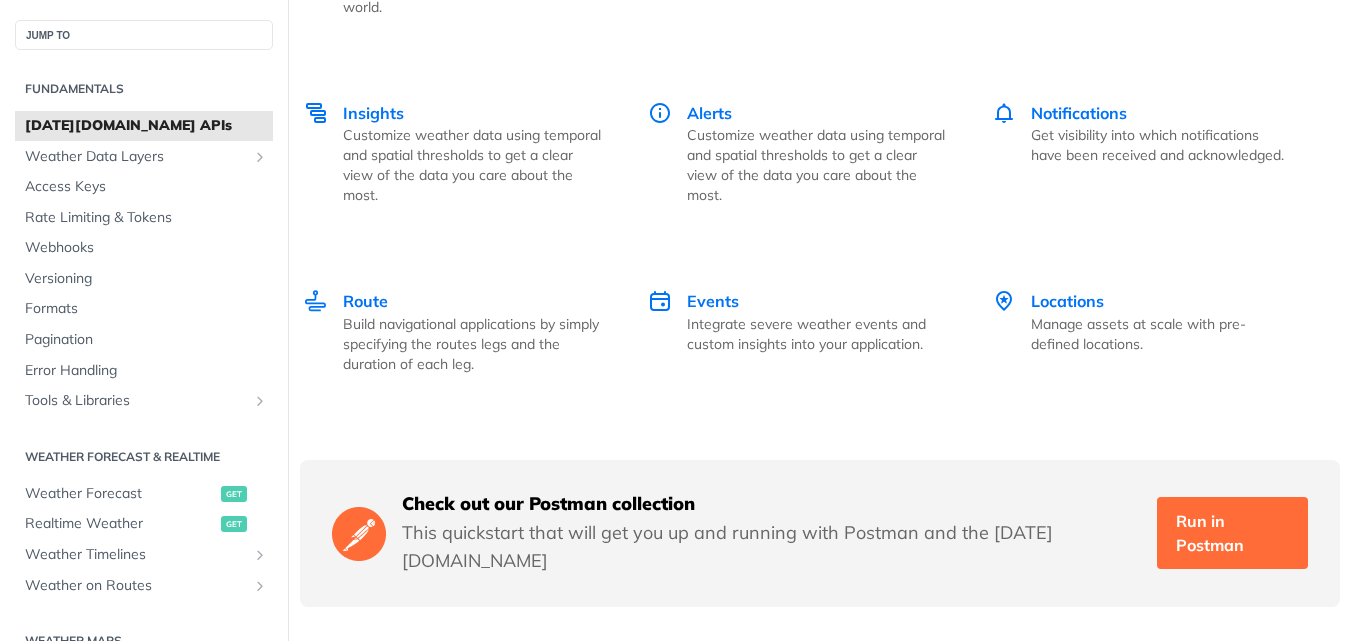 scroll, scrollTop: 3400, scrollLeft: 0, axis: vertical 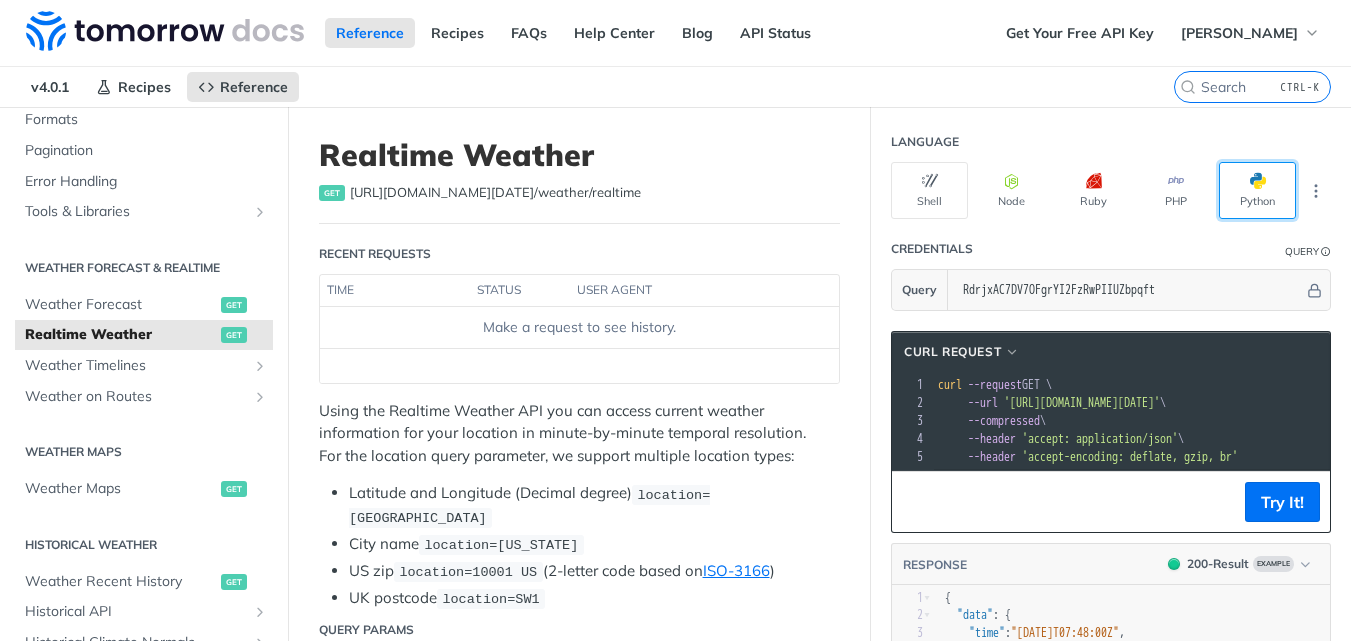 click on "Python" at bounding box center (1257, 190) 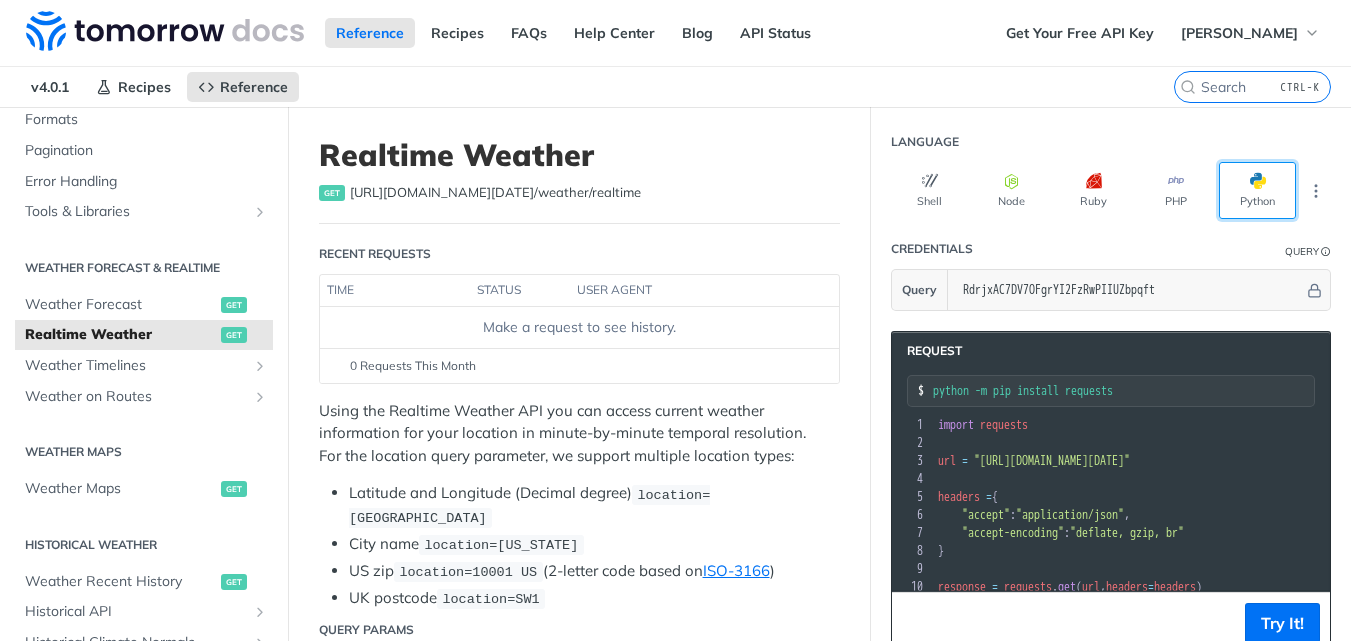 scroll, scrollTop: 46, scrollLeft: 0, axis: vertical 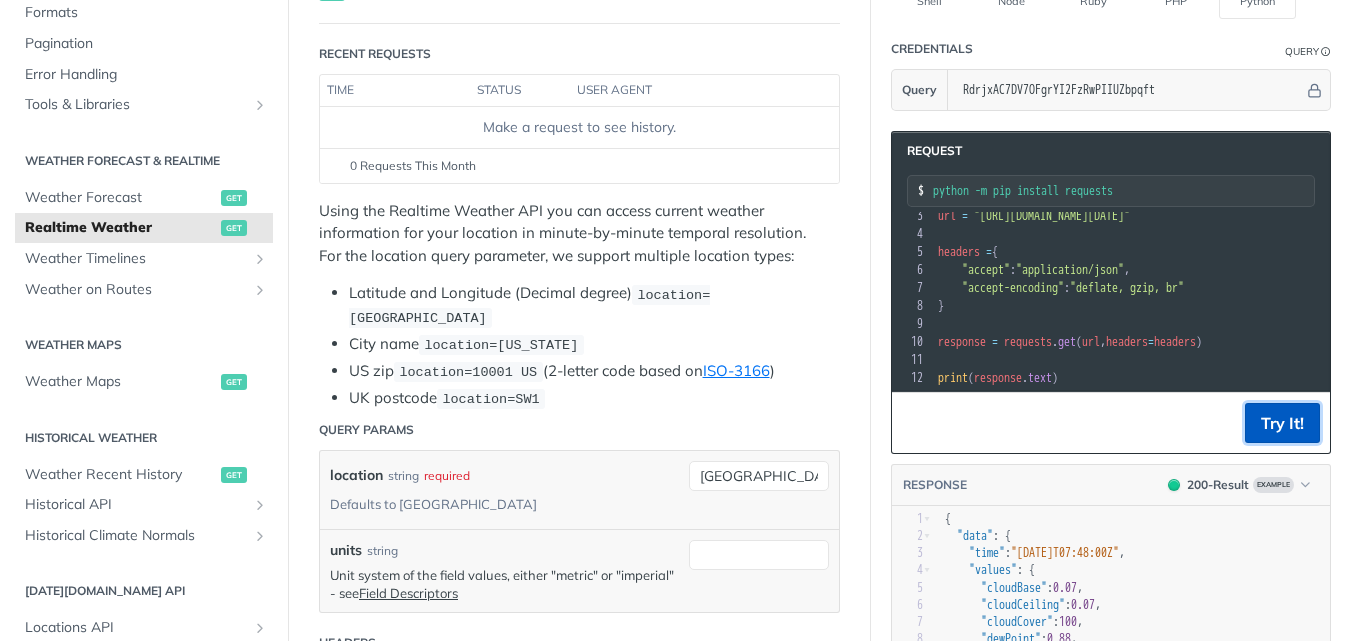 click on "Try It!" at bounding box center (1282, 423) 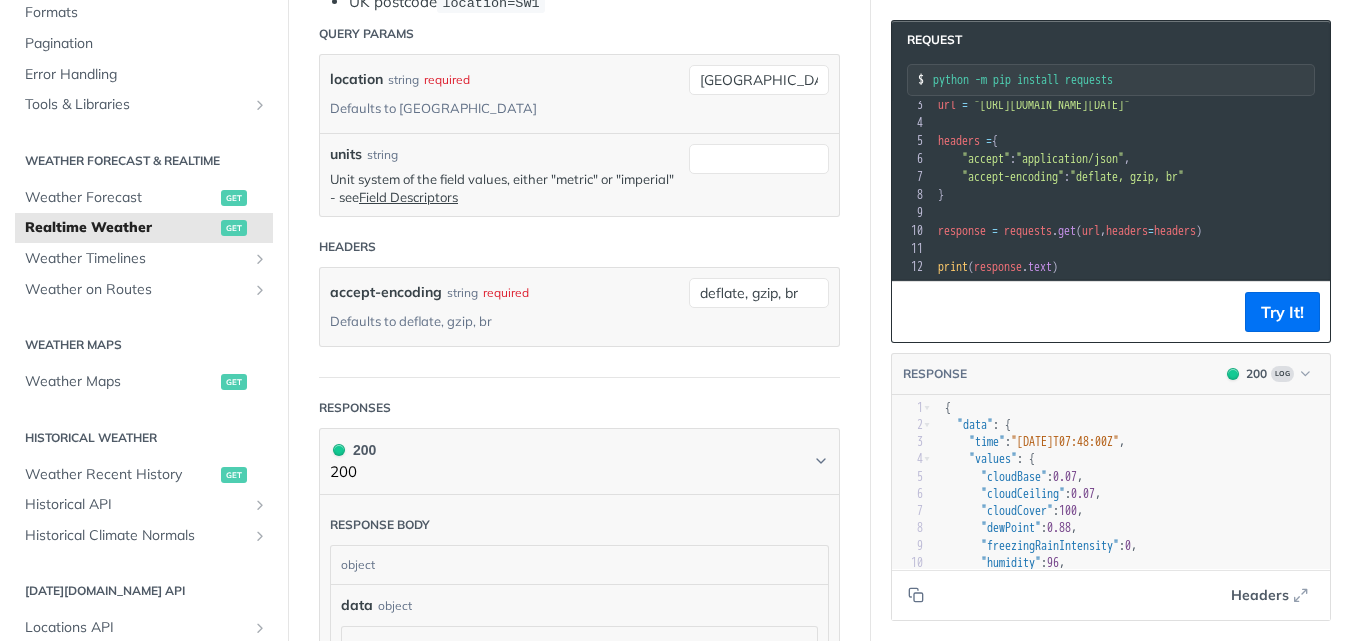 scroll, scrollTop: 604, scrollLeft: 0, axis: vertical 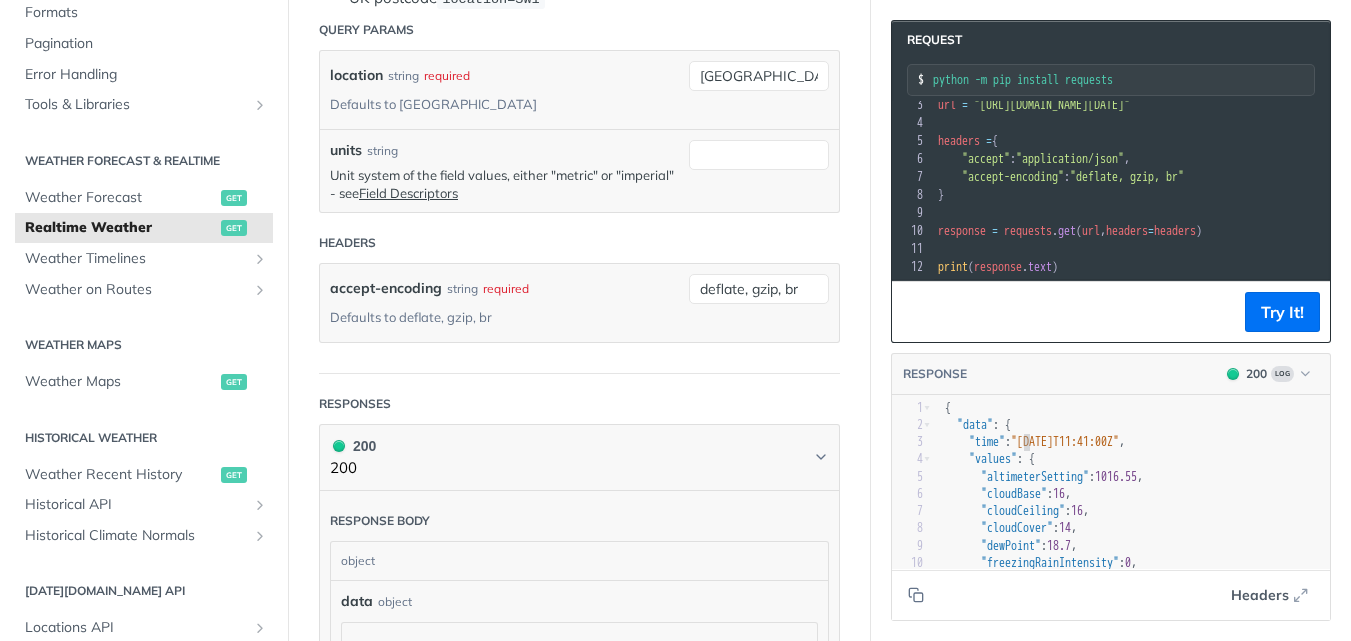 type on ""20" 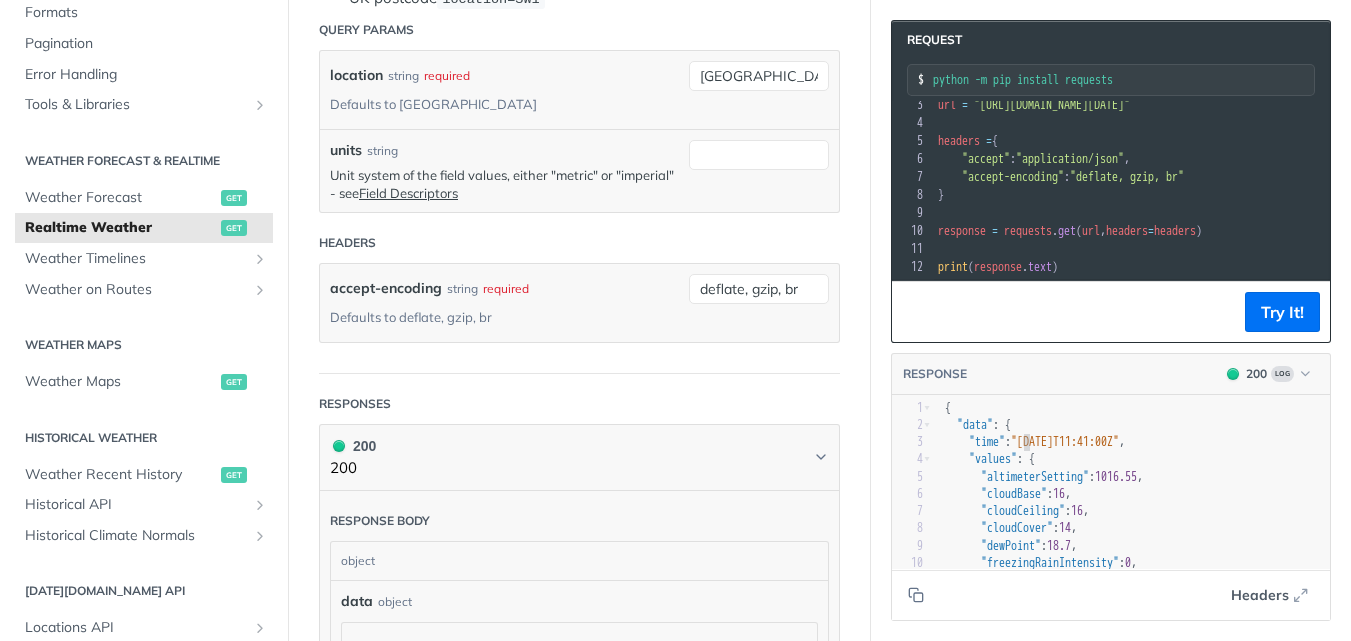 drag, startPoint x: 1026, startPoint y: 436, endPoint x: 1051, endPoint y: 438, distance: 25.079872 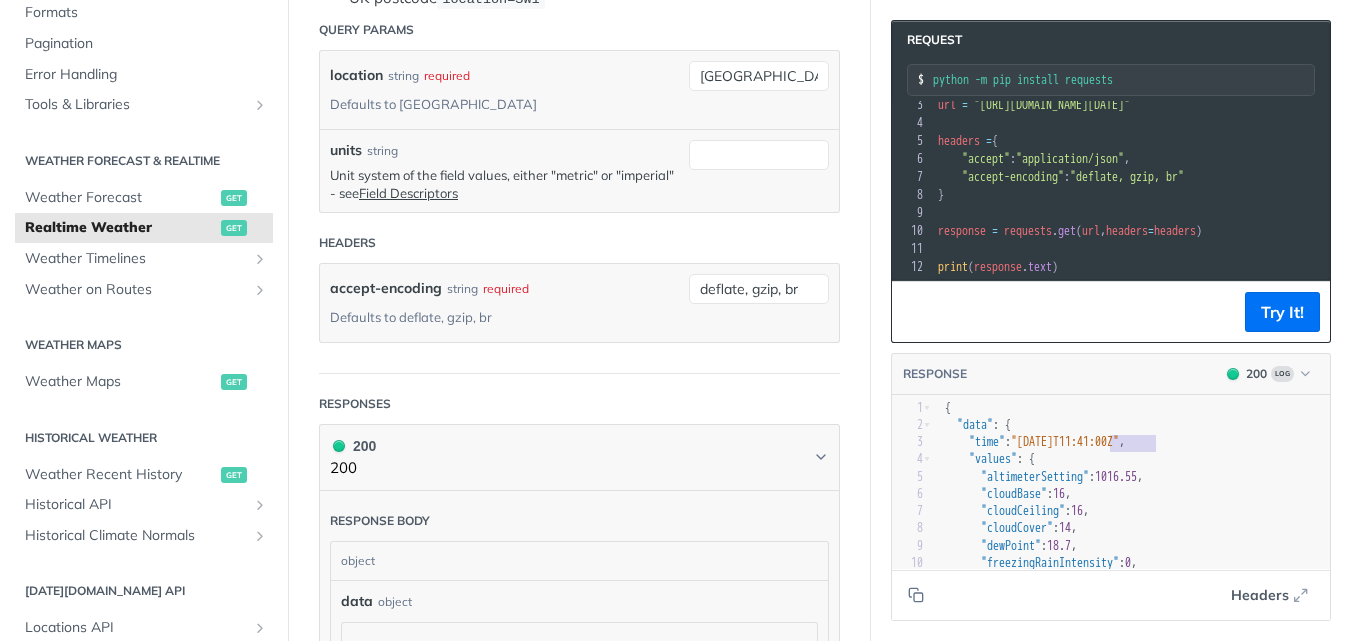 type on ""time": "2025-07-30T11:41:00" 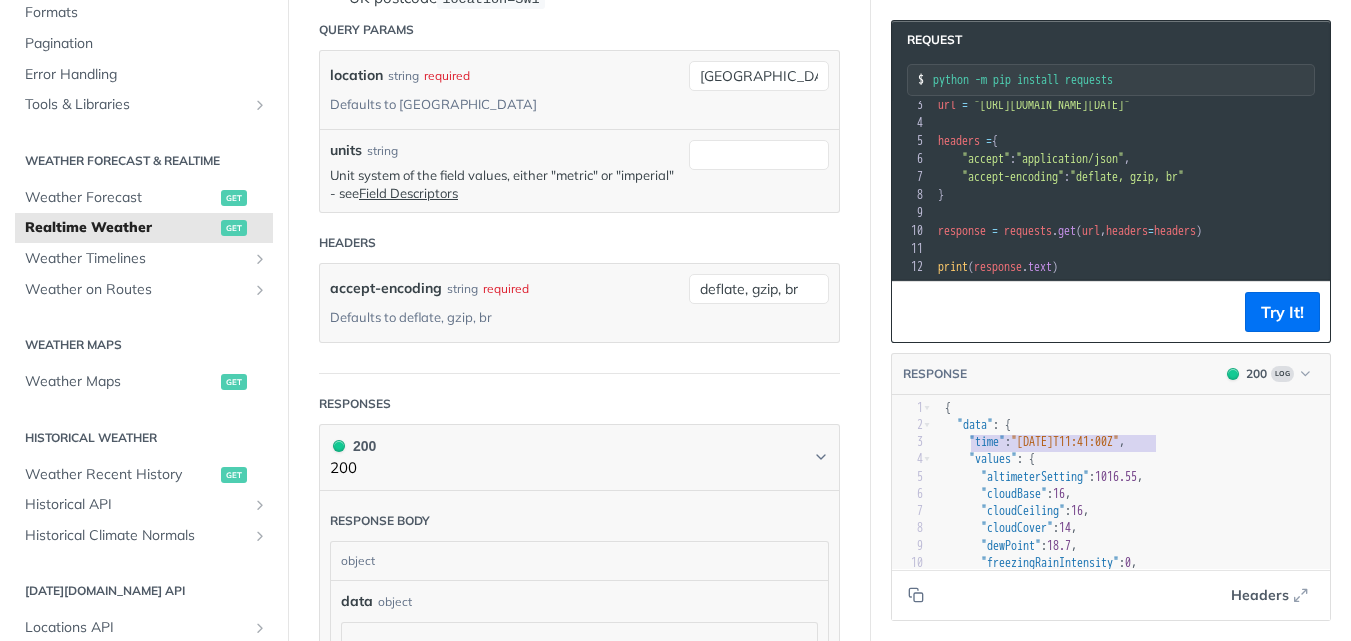 drag, startPoint x: 1155, startPoint y: 438, endPoint x: 974, endPoint y: 438, distance: 181 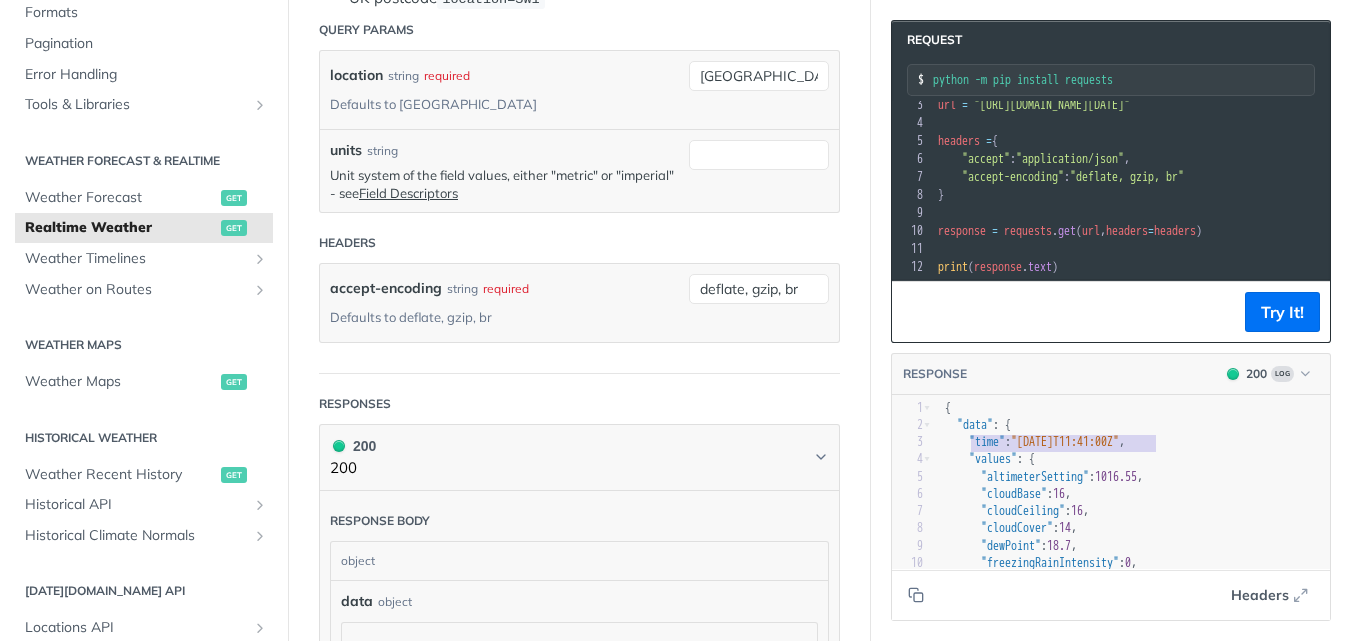 click on ""time" :  "2025-07-30T11:41:00Z" ," at bounding box center (1035, 442) 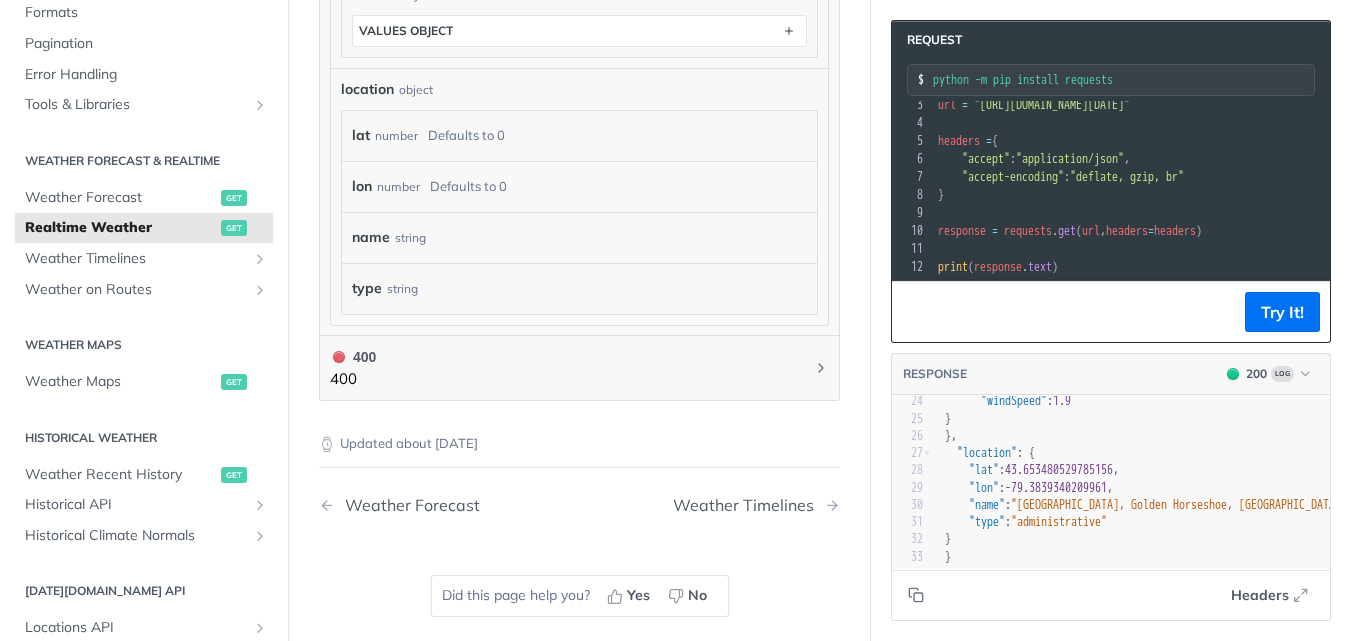 click on "Headers" at bounding box center [1260, 595] 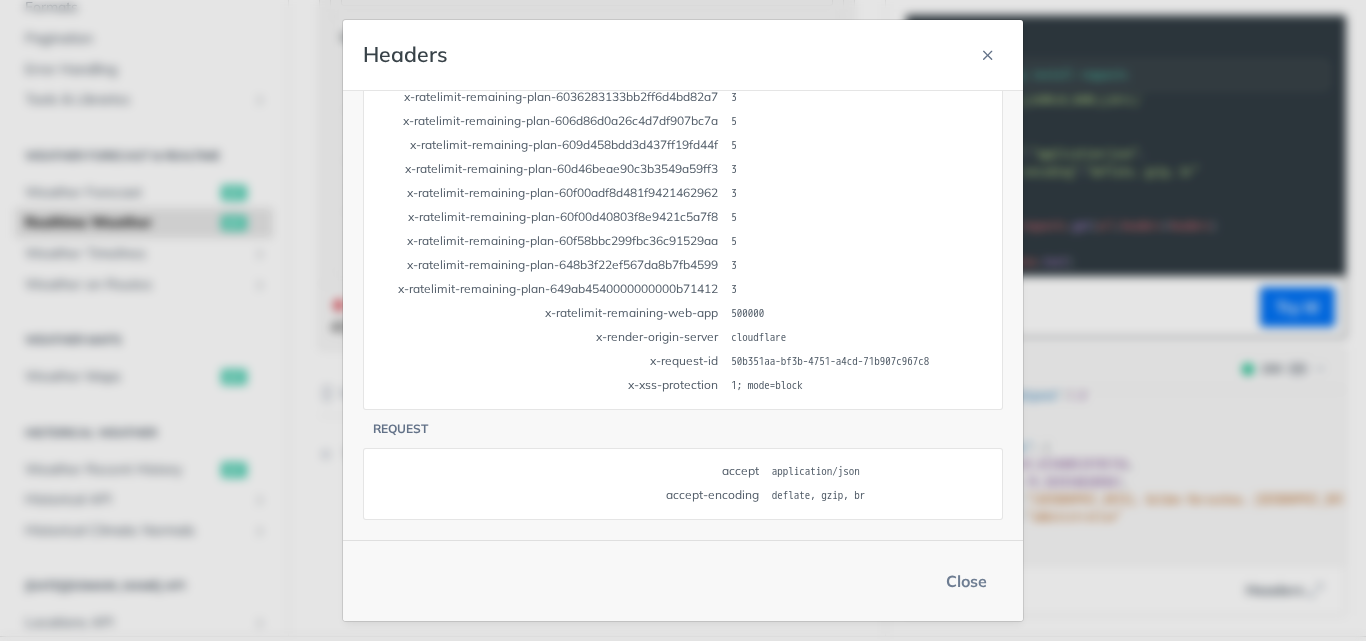 click on "Close" at bounding box center [966, 581] 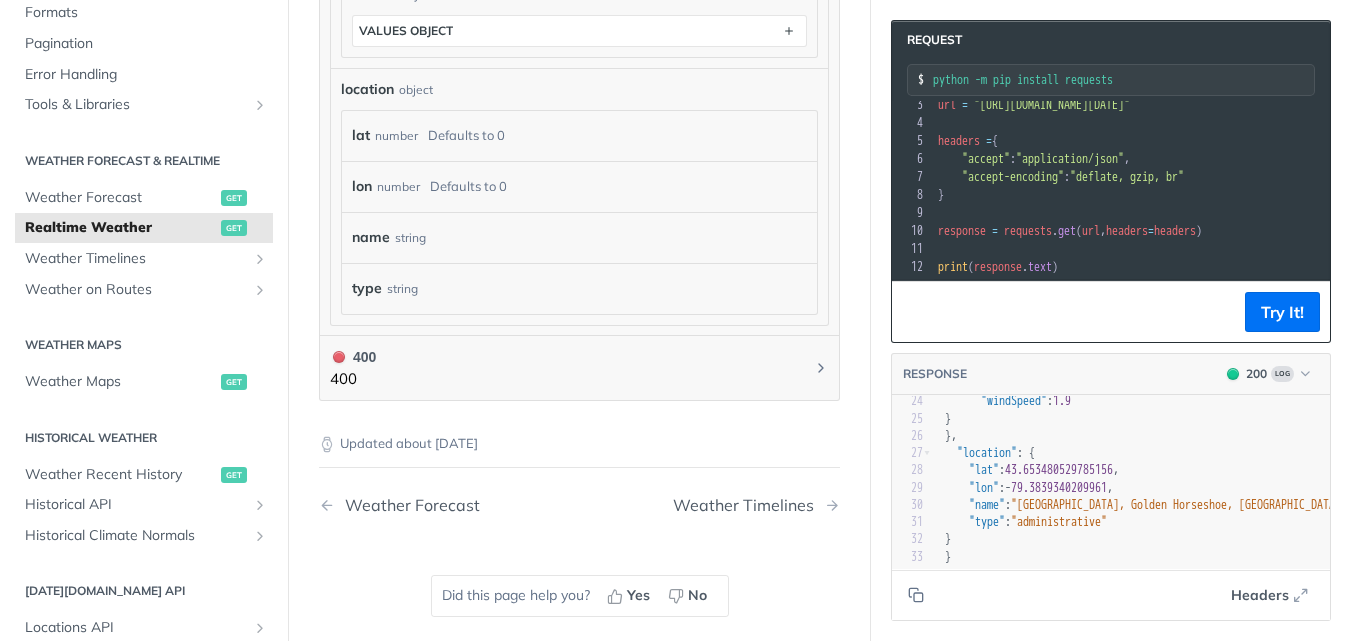 click on "RESPONSE 200 Log" at bounding box center (1111, 375) 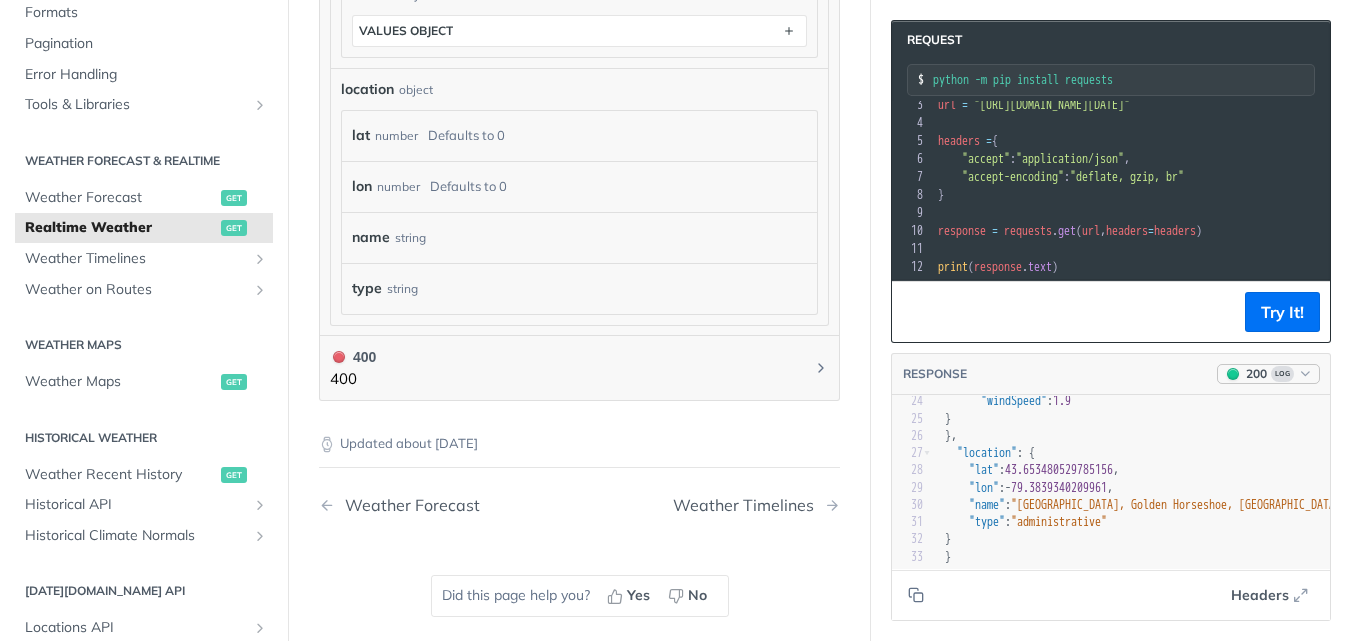 click at bounding box center (1305, 373) 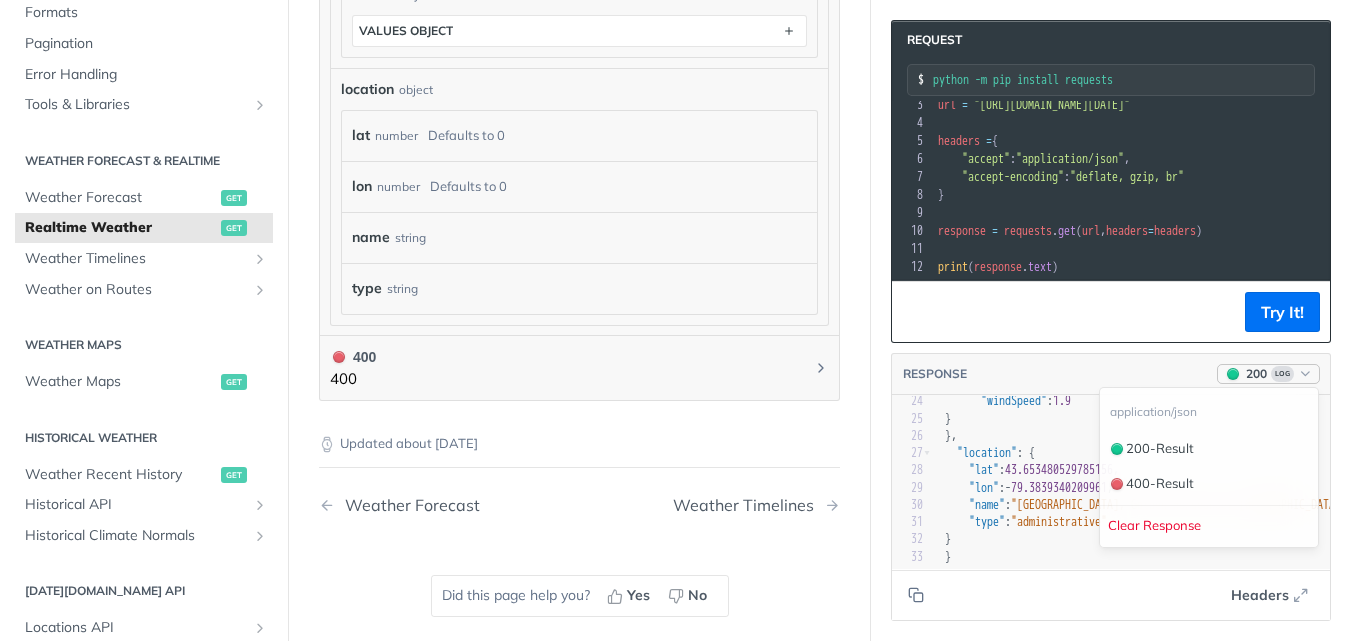 click at bounding box center (1305, 373) 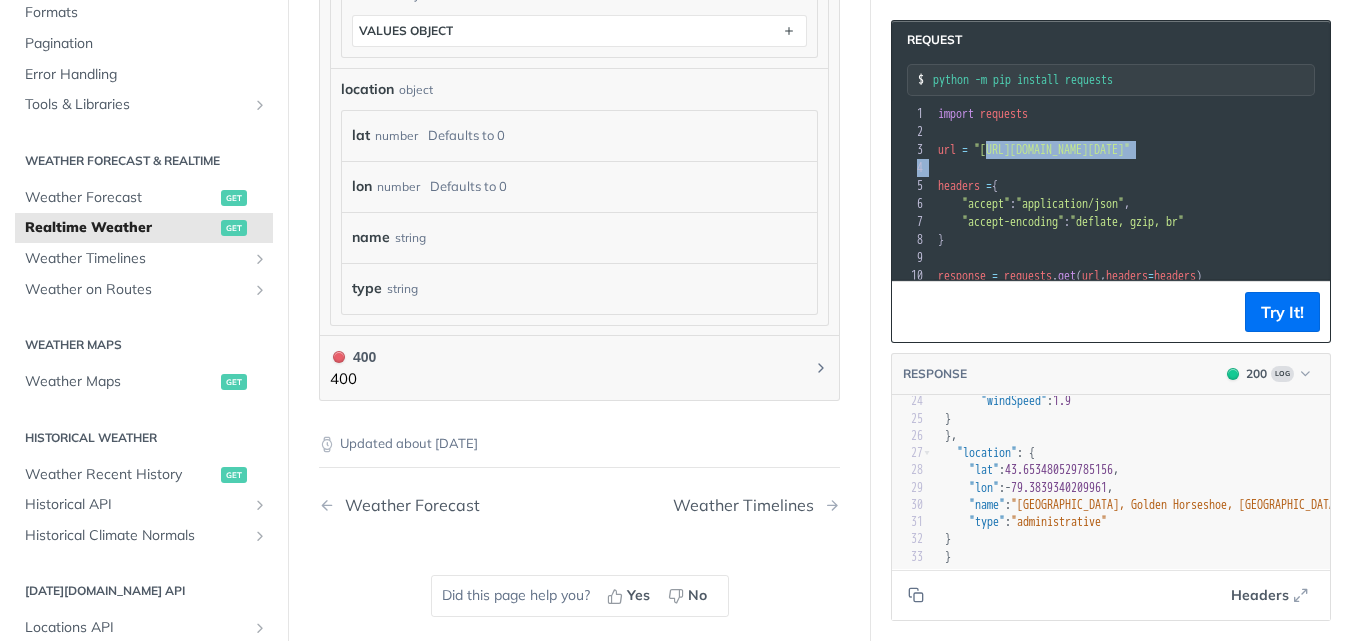 drag, startPoint x: 989, startPoint y: 146, endPoint x: 1279, endPoint y: 156, distance: 290.17236 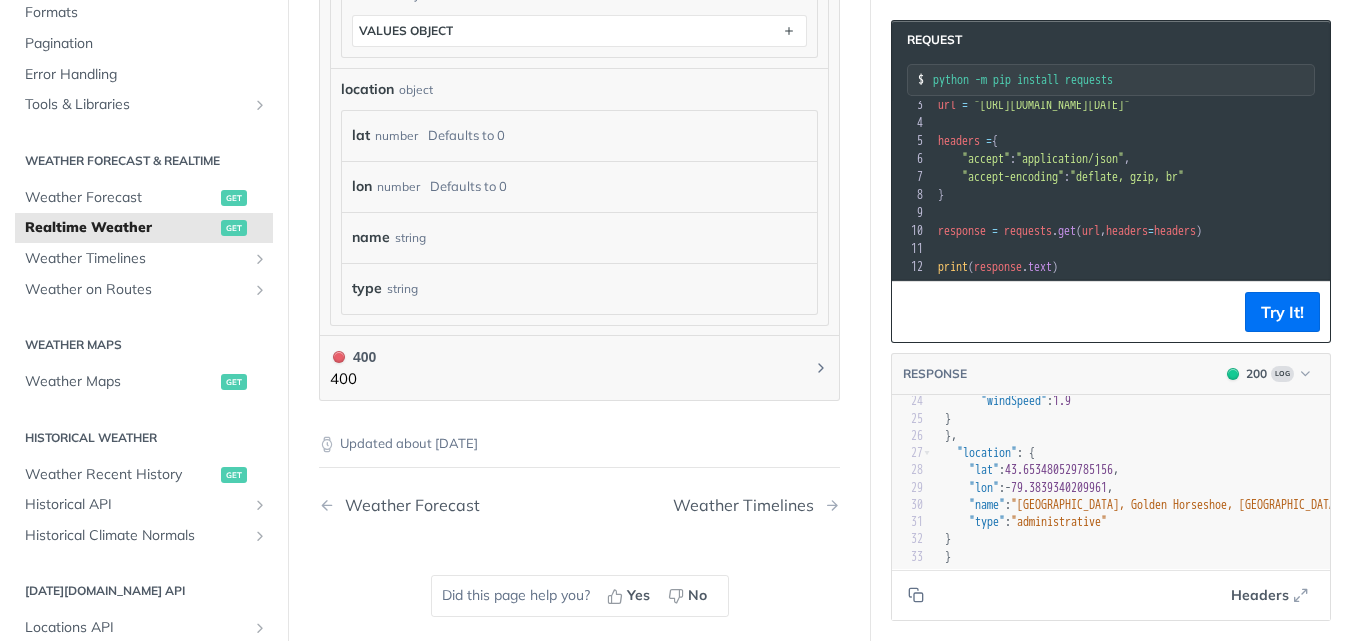 click on "}" at bounding box center (1294, 195) 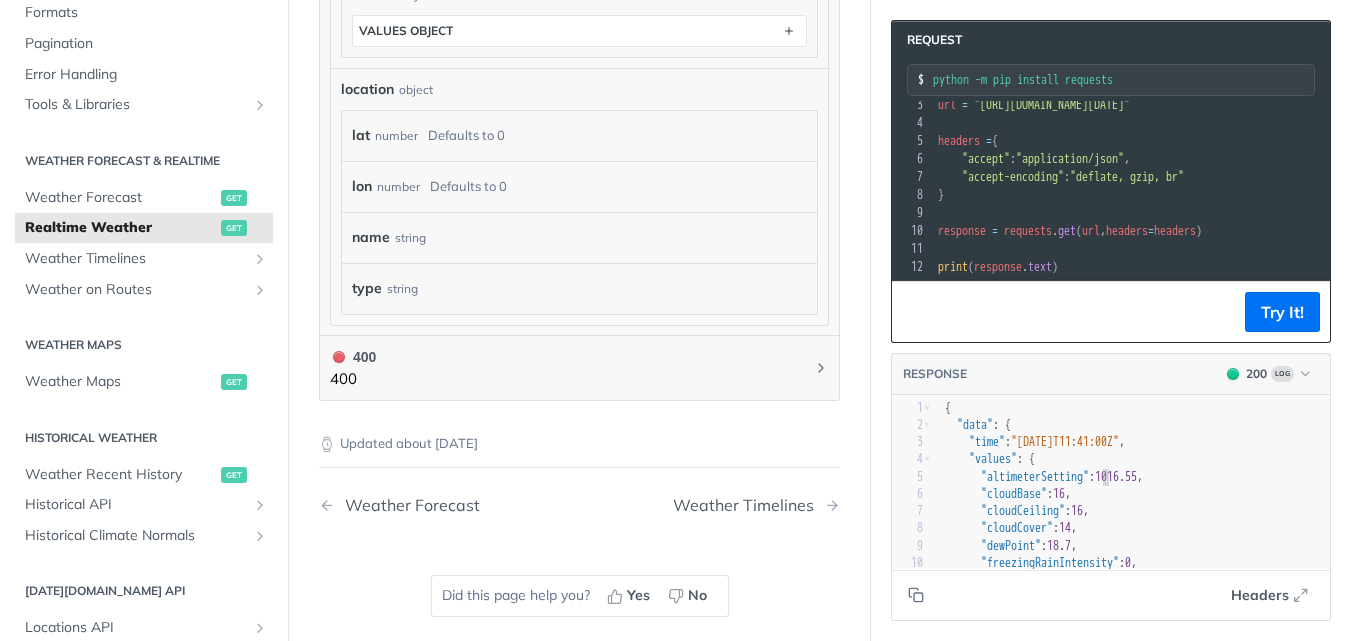 click on ""altimeterSetting"" at bounding box center (1035, 477) 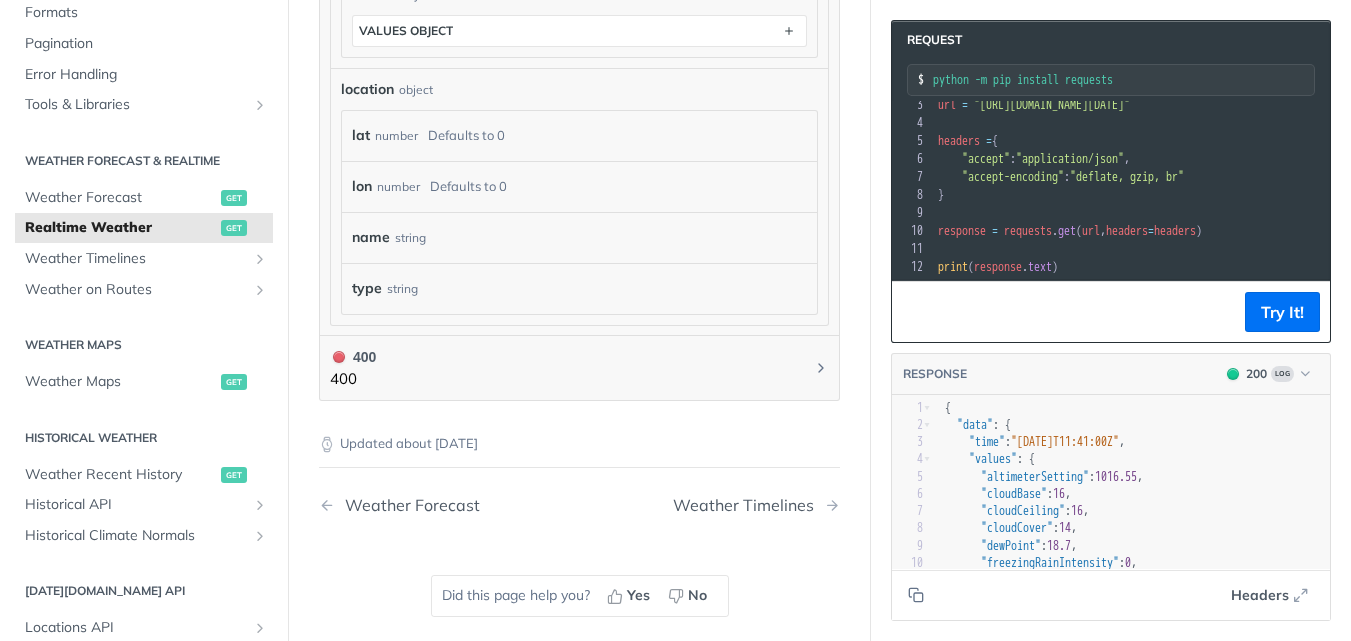 click on ""time"" at bounding box center [987, 442] 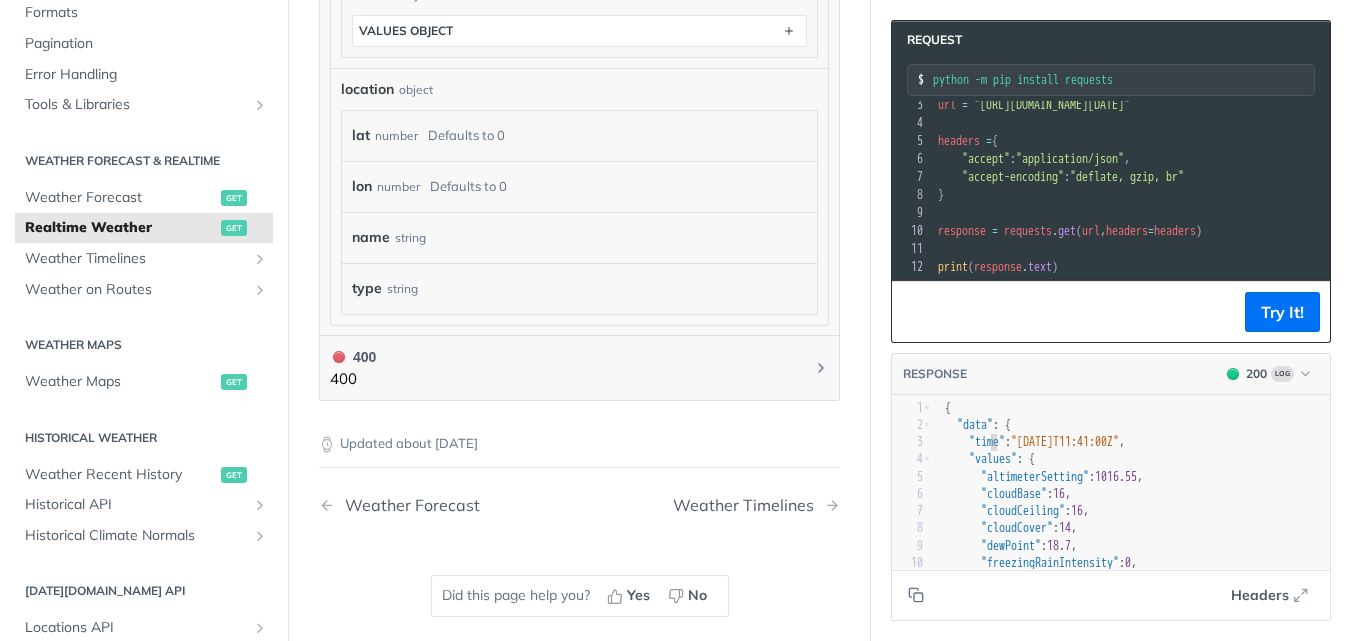 type on "time" 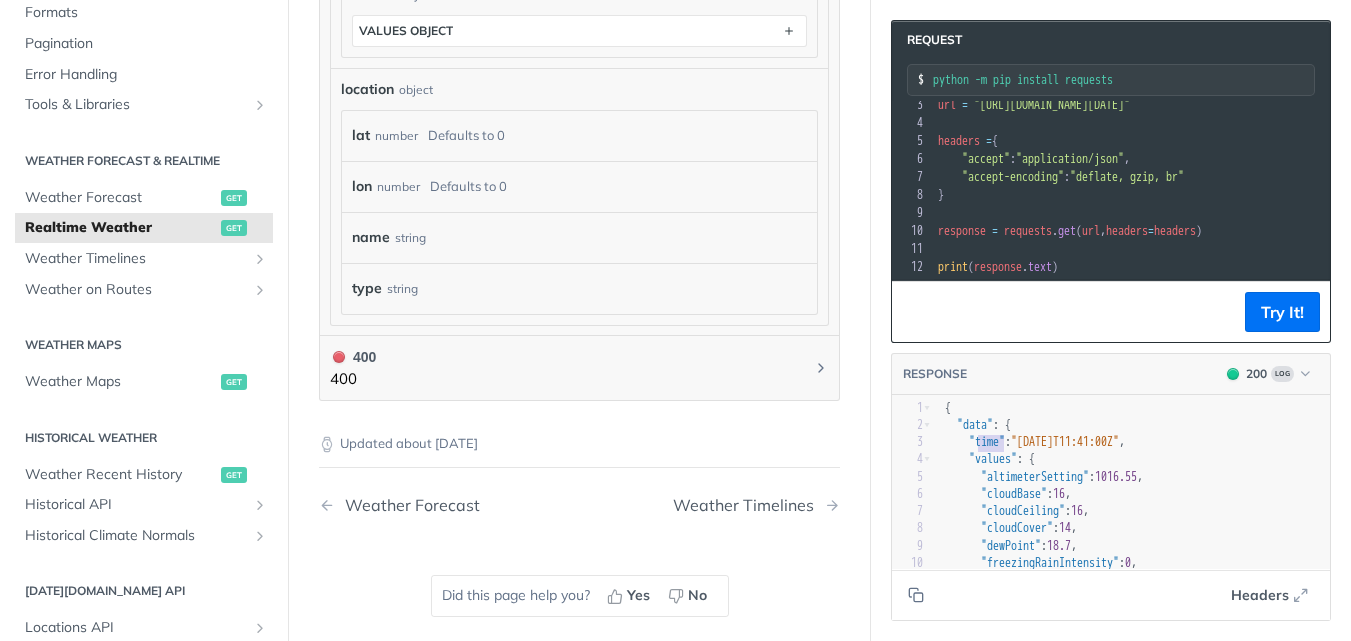 type 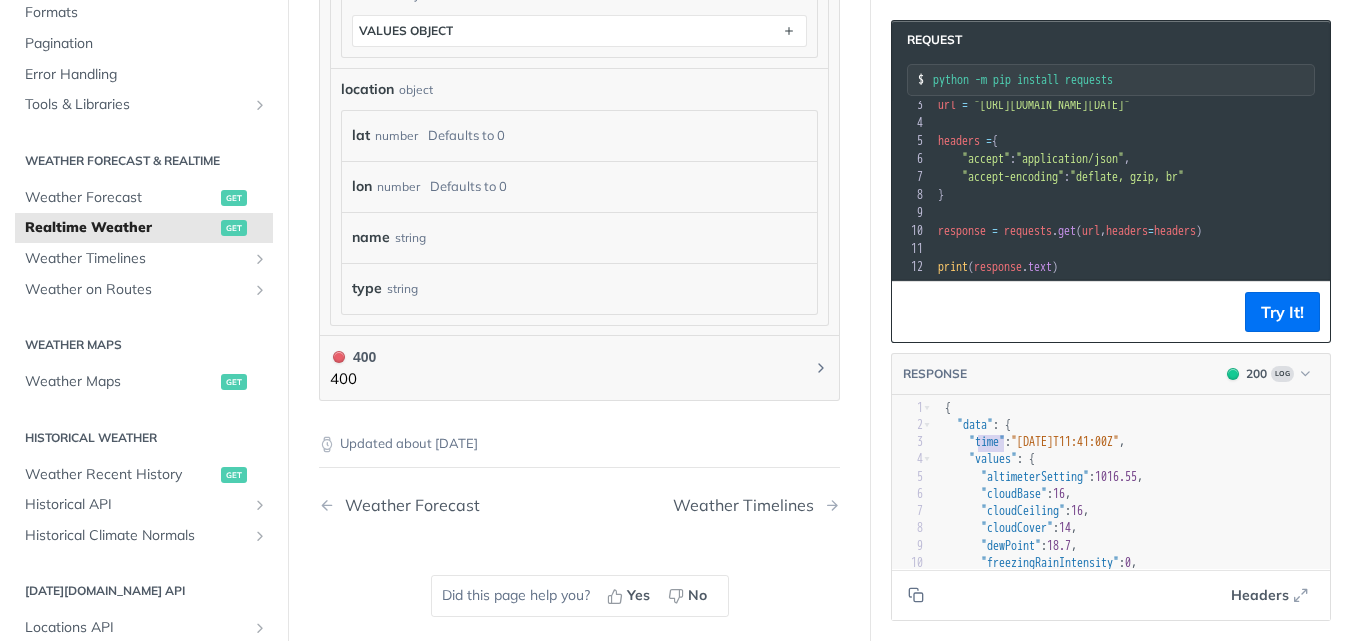 click on ""values" : {" at bounding box center [990, 459] 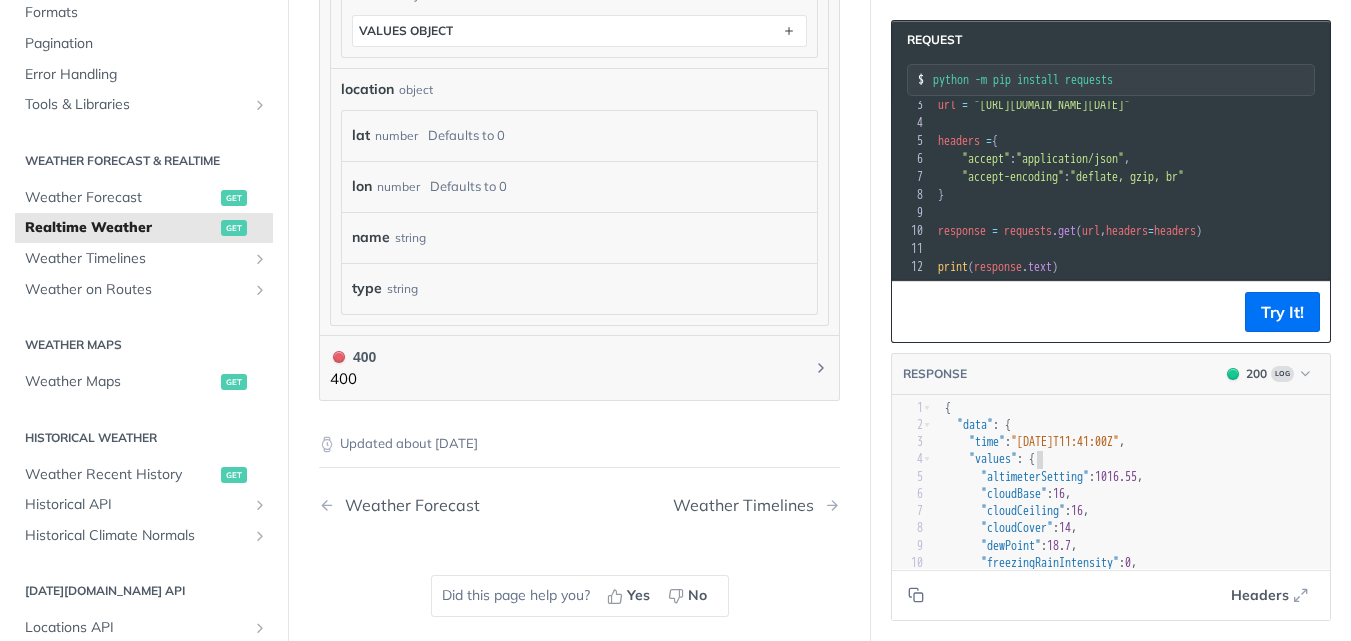 drag, startPoint x: 1127, startPoint y: 436, endPoint x: 1160, endPoint y: 436, distance: 33 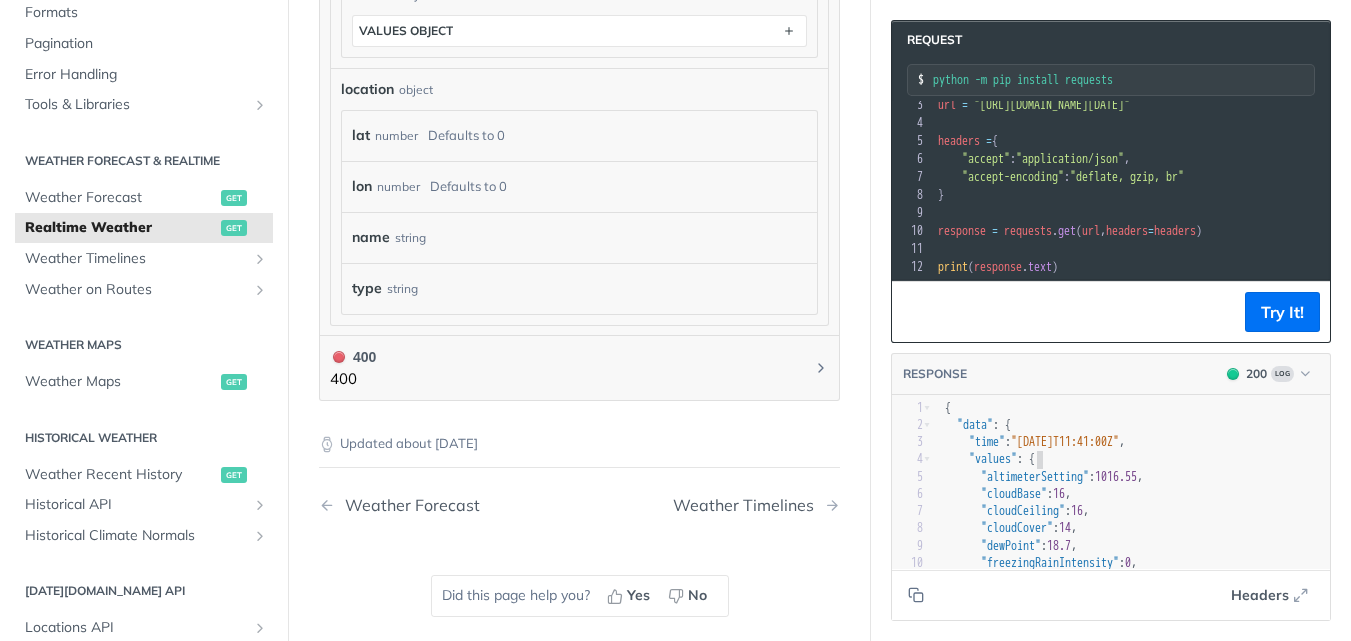 click on ""2025-07-30T11:41:00Z"" at bounding box center [1065, 442] 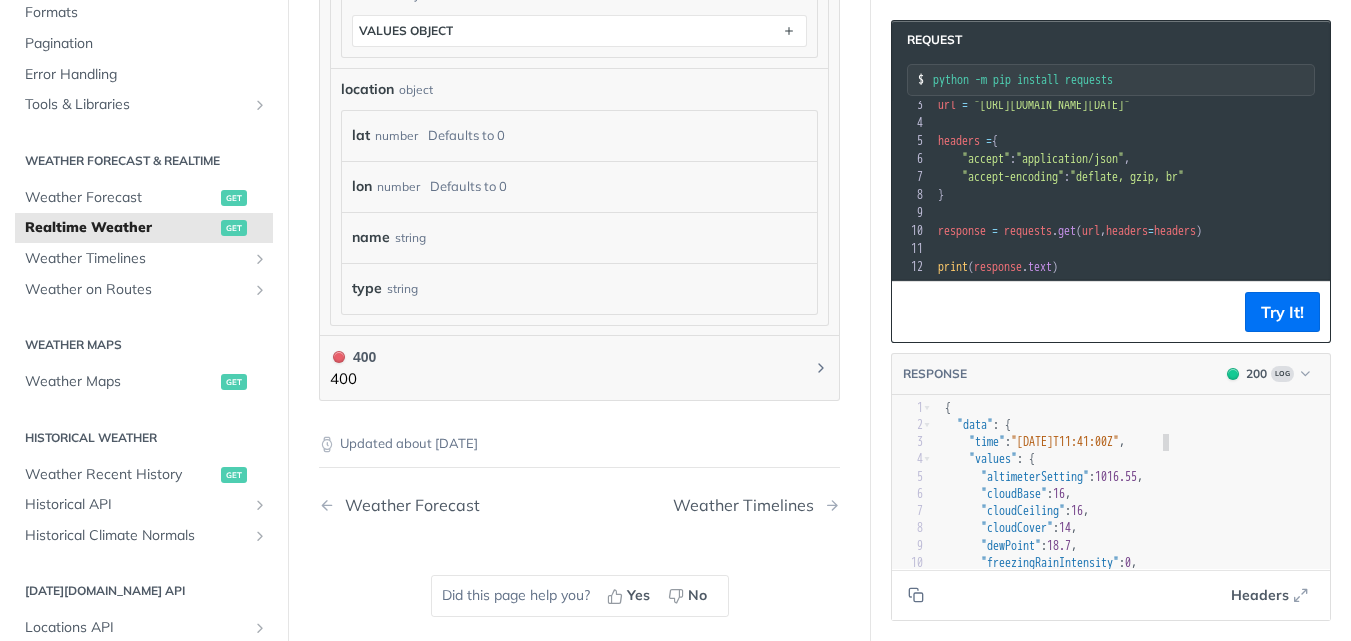 click on ""2025-07-30T11:41:00Z"" at bounding box center [1065, 442] 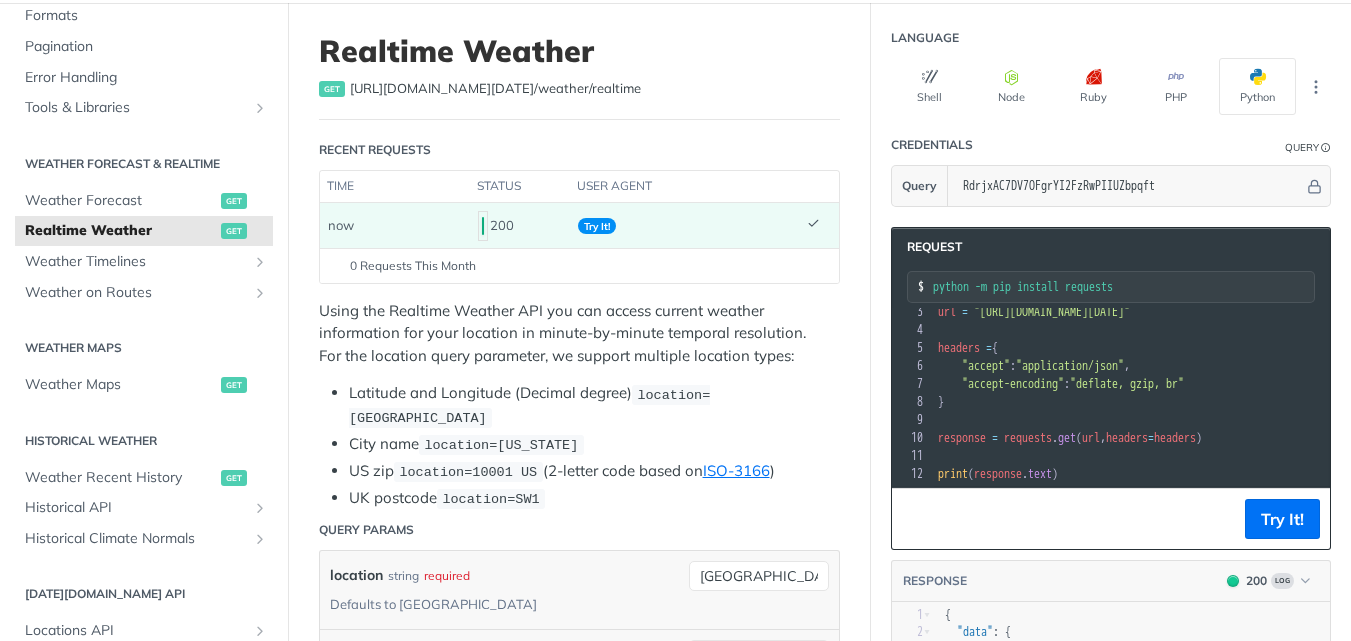 drag, startPoint x: 931, startPoint y: 284, endPoint x: 1162, endPoint y: 284, distance: 231 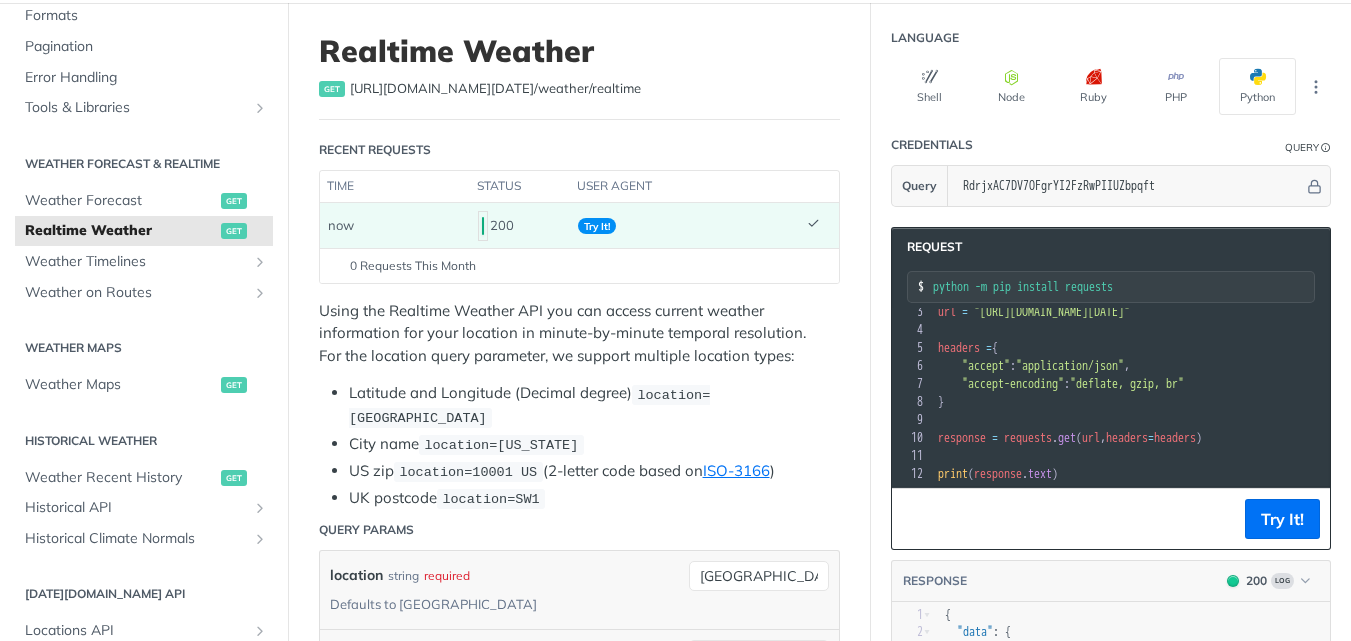 click on "python -m pip install requests" at bounding box center (1111, 287) 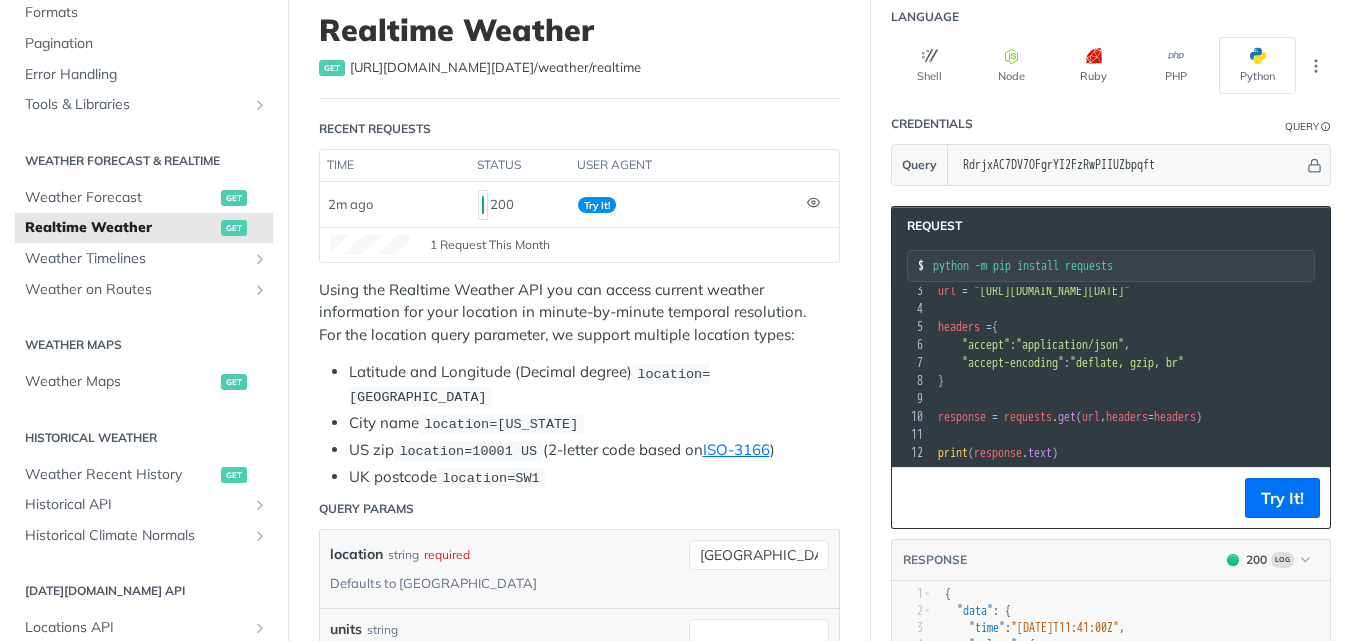 scroll, scrollTop: 104, scrollLeft: 0, axis: vertical 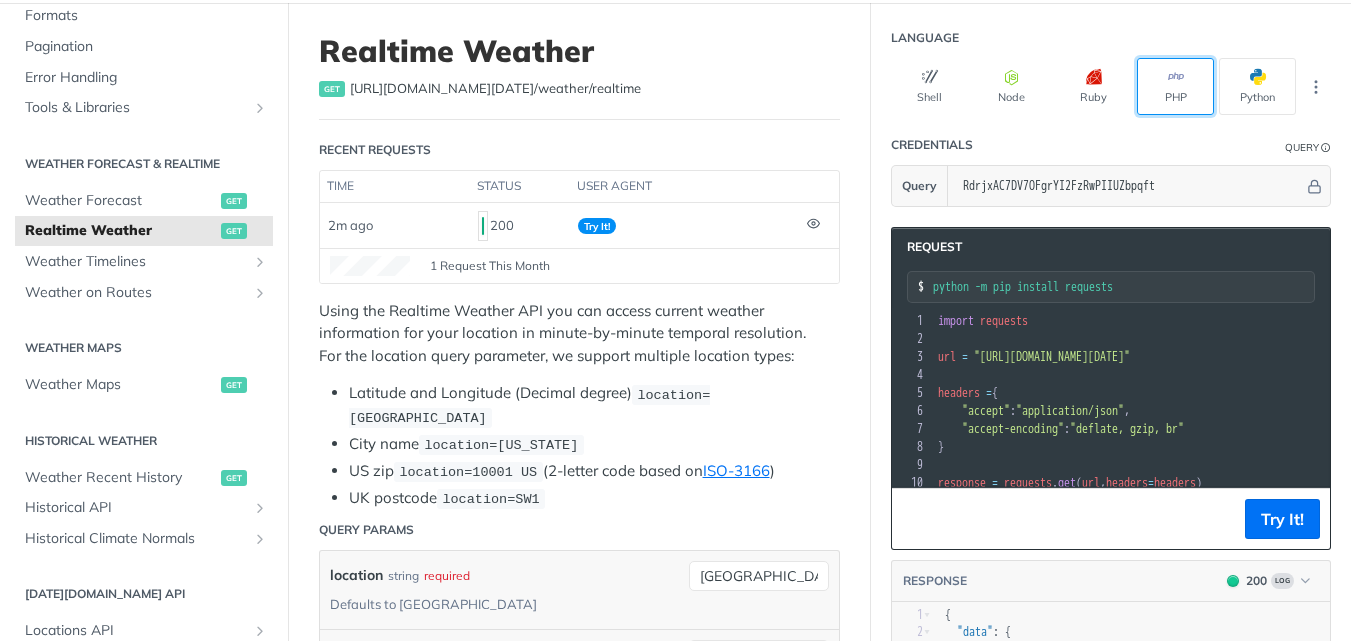 click on "PHP" at bounding box center (1175, 86) 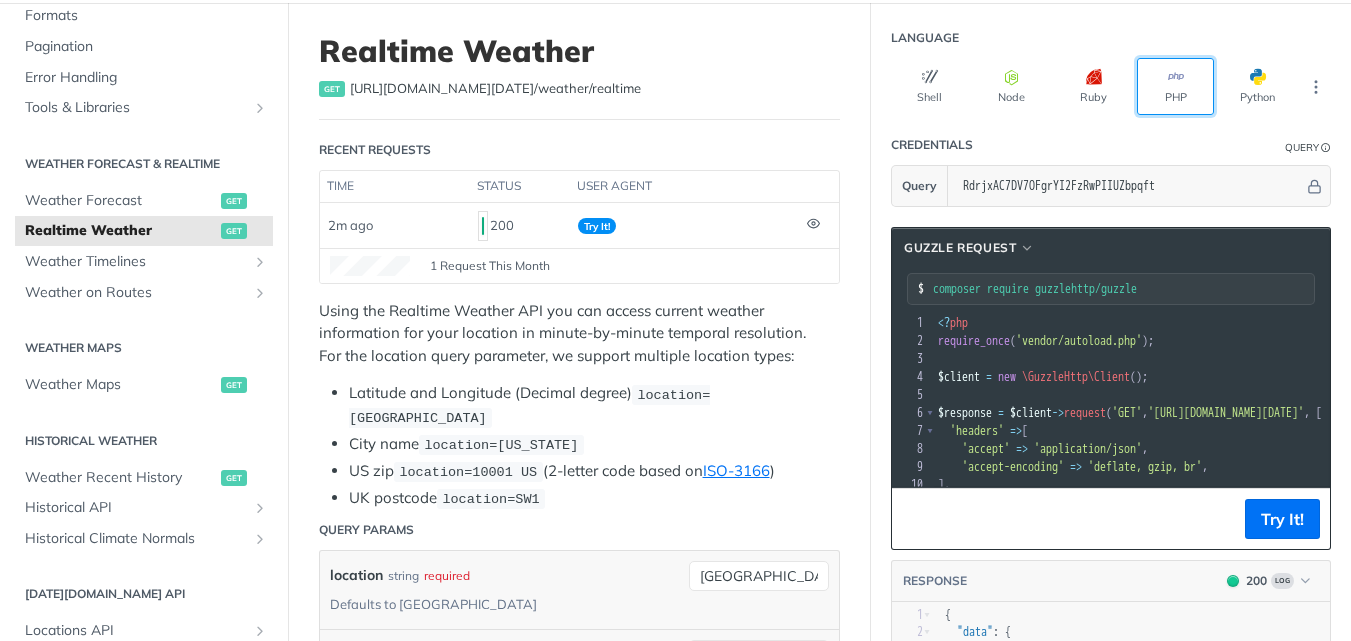 scroll, scrollTop: 58, scrollLeft: 0, axis: vertical 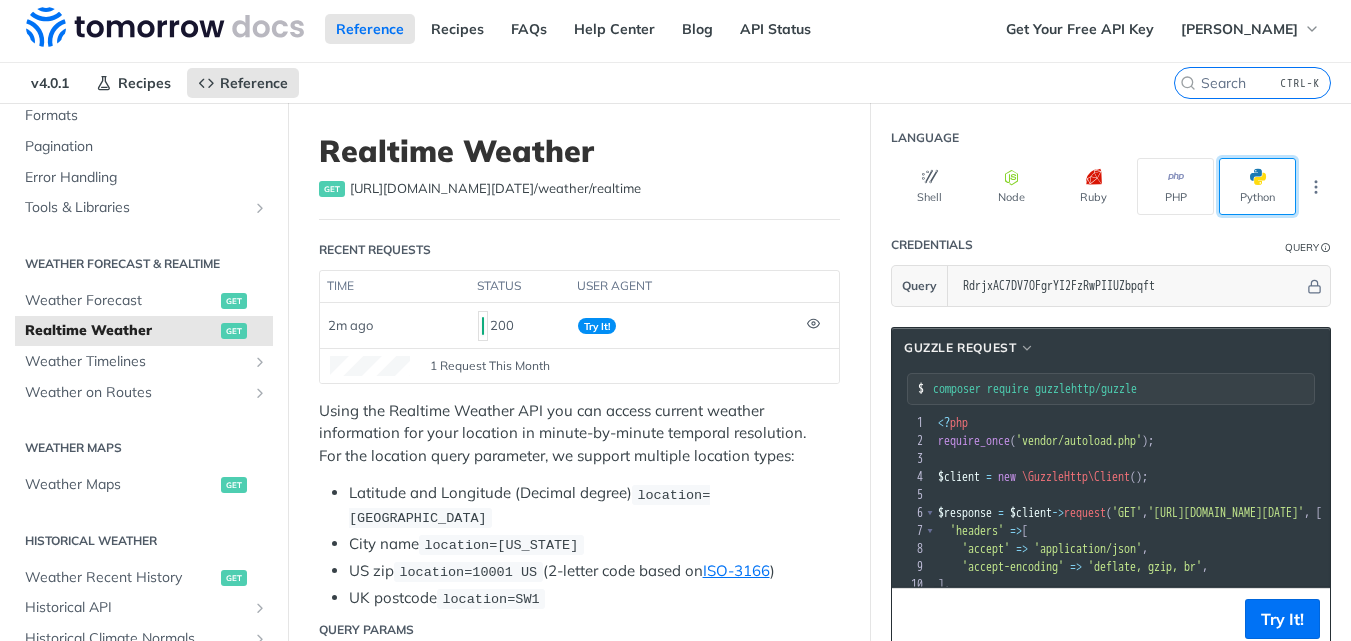 click at bounding box center [1266, 177] 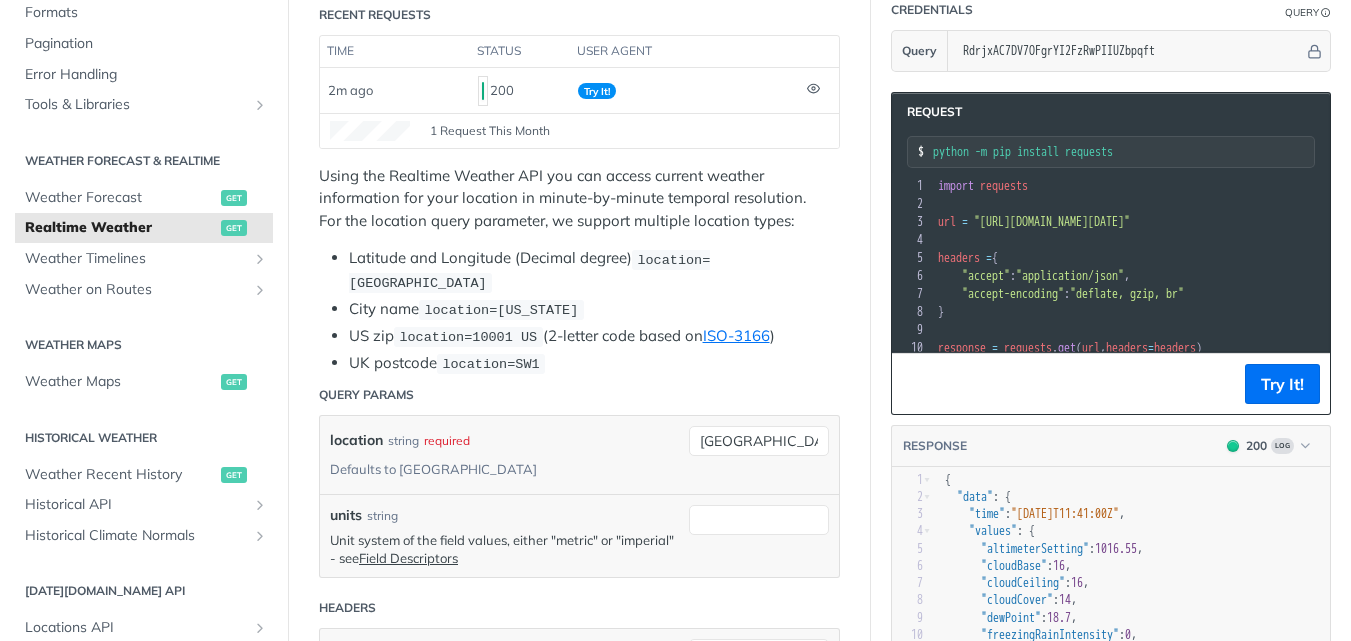 scroll, scrollTop: 304, scrollLeft: 0, axis: vertical 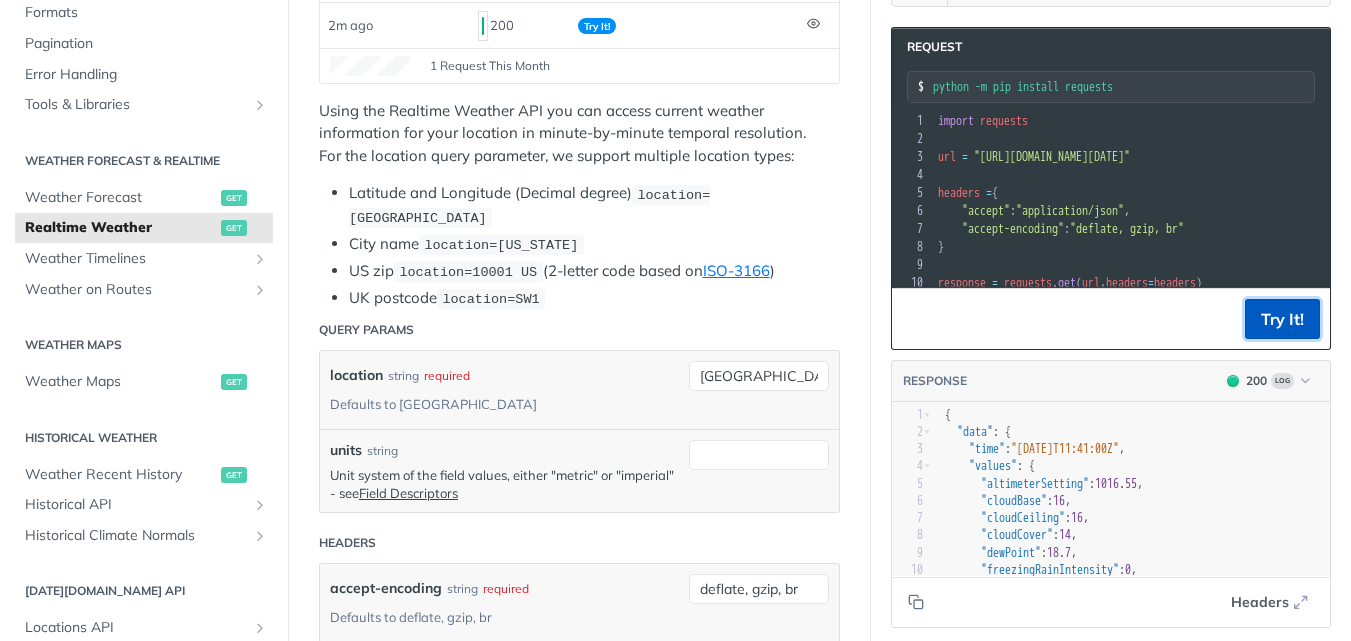 click on "Try It!" at bounding box center [1282, 319] 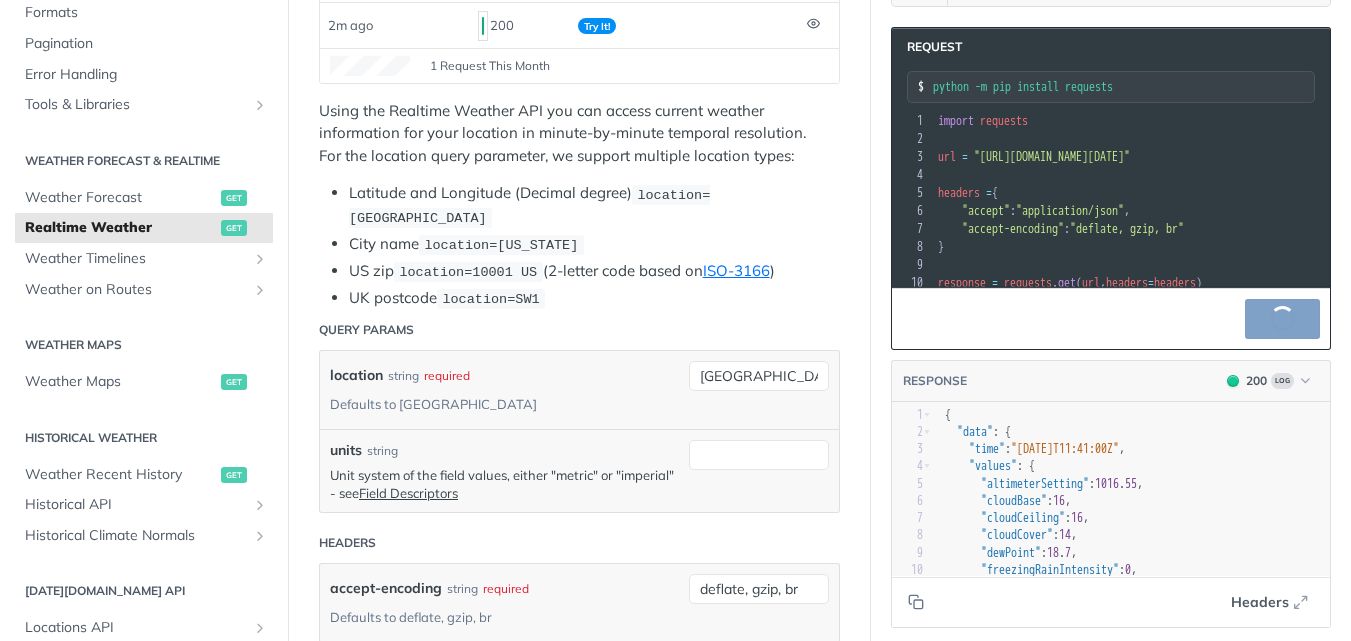 scroll, scrollTop: 0, scrollLeft: 161, axis: horizontal 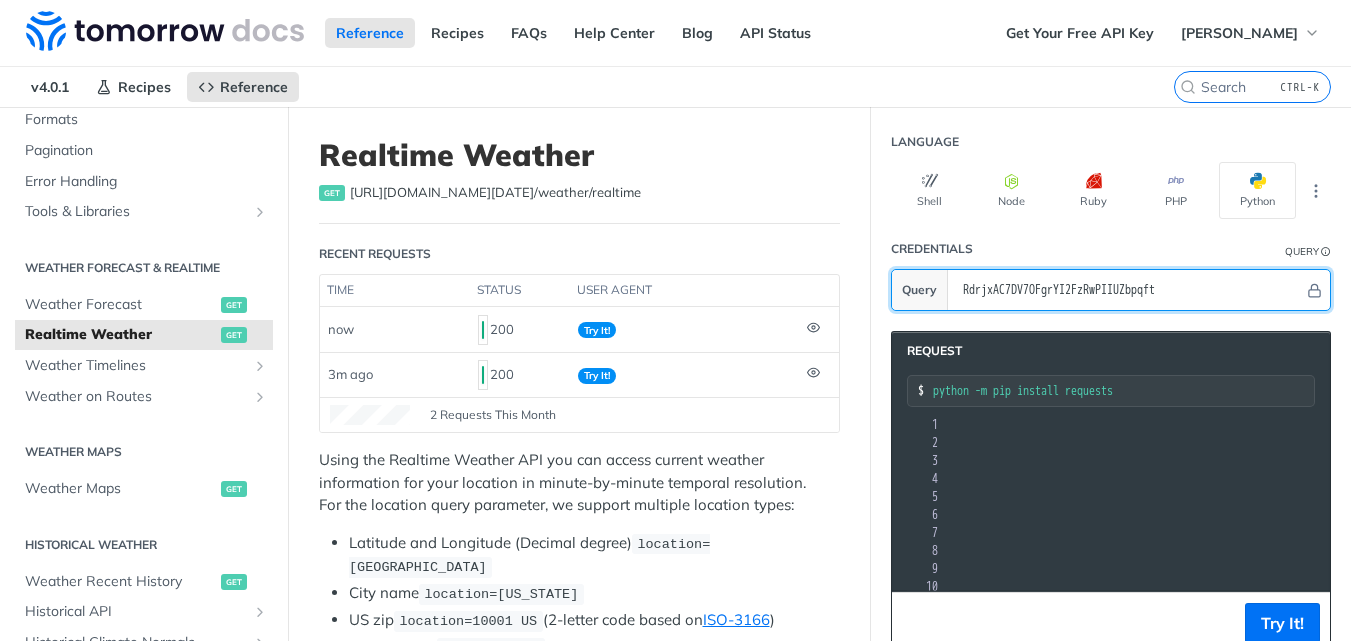 drag, startPoint x: 1237, startPoint y: 294, endPoint x: 905, endPoint y: 310, distance: 332.3853 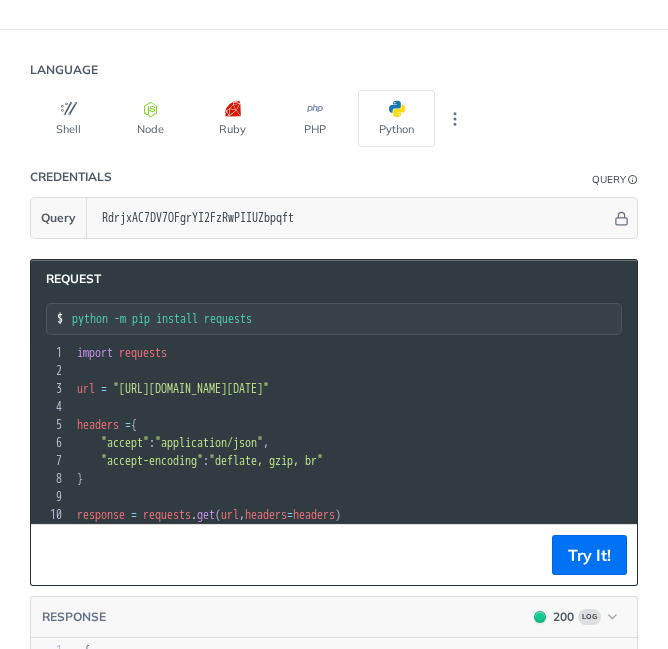 scroll, scrollTop: 1700, scrollLeft: 0, axis: vertical 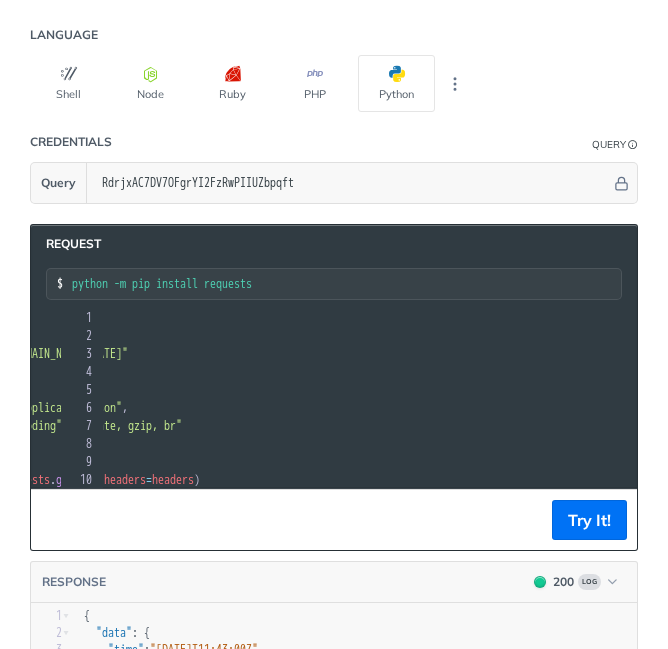 drag, startPoint x: 124, startPoint y: 349, endPoint x: 609, endPoint y: 350, distance: 485.00104 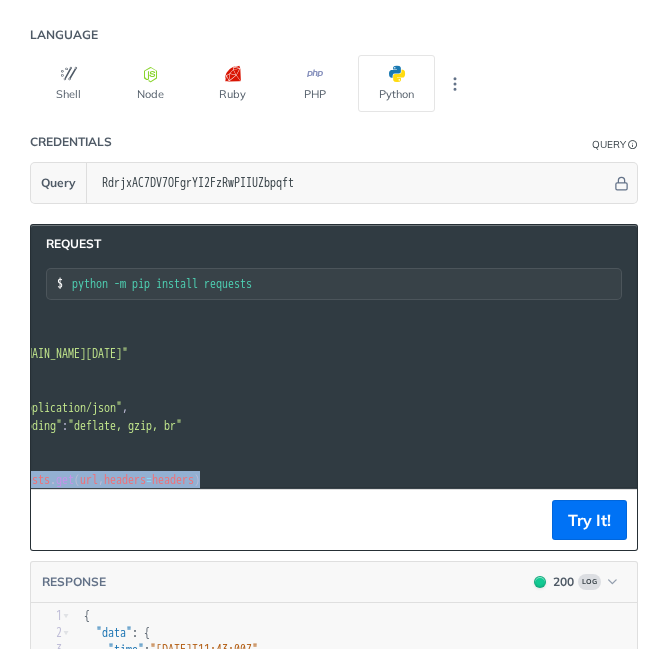 scroll, scrollTop: 0, scrollLeft: 0, axis: both 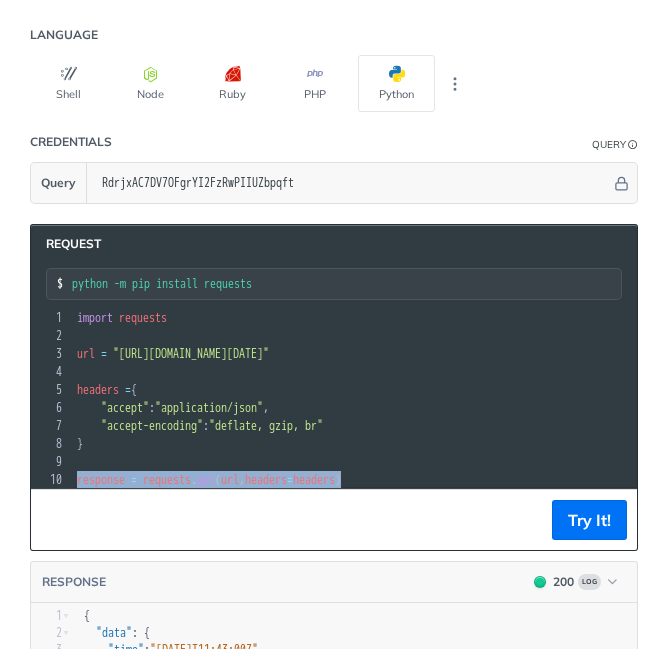 drag, startPoint x: 209, startPoint y: 471, endPoint x: 0, endPoint y: 475, distance: 209.03827 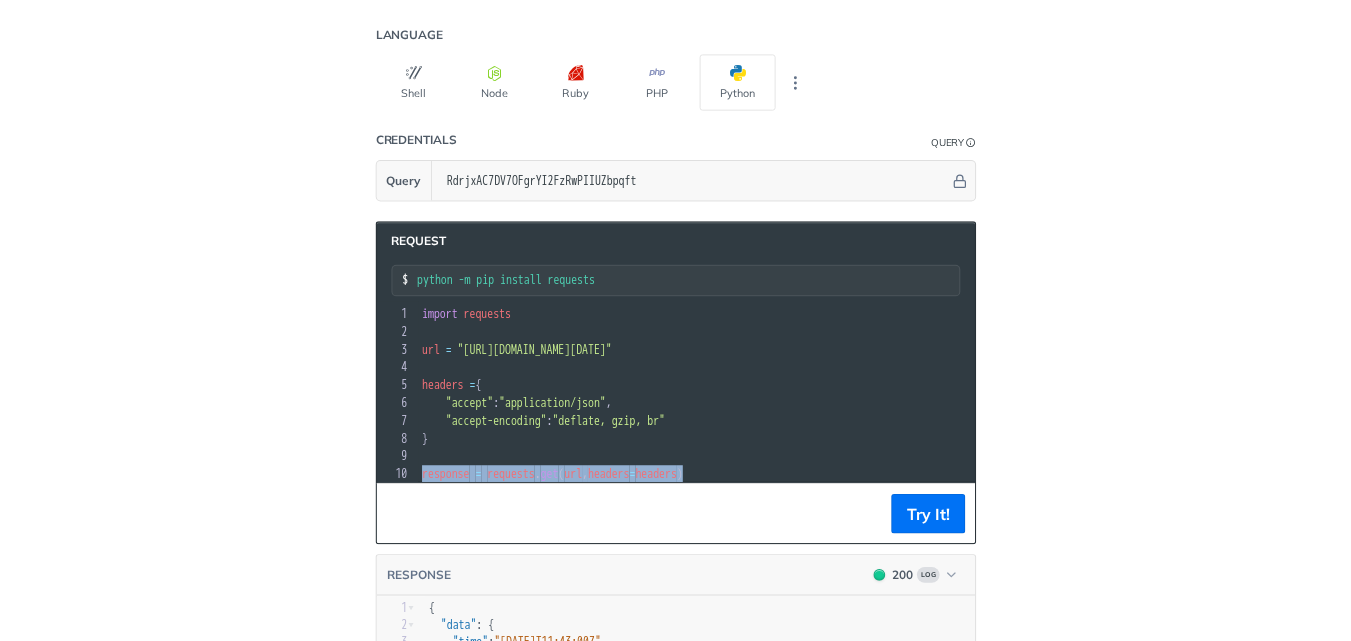 scroll, scrollTop: 56, scrollLeft: 0, axis: vertical 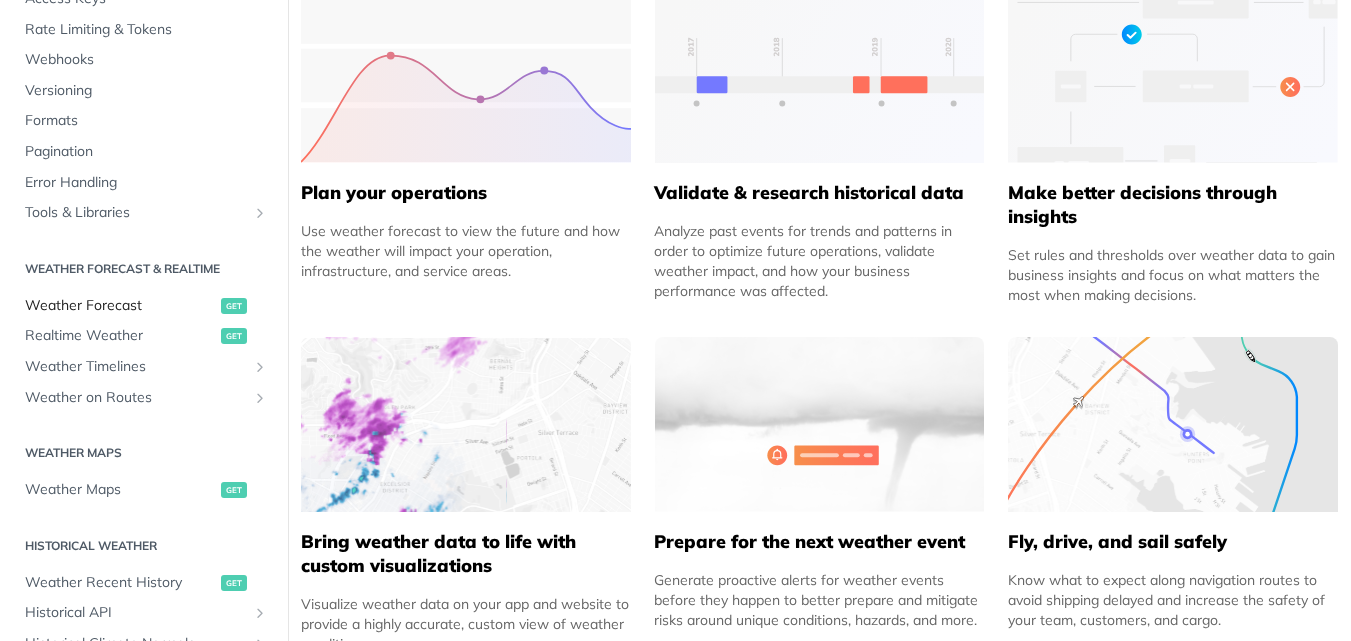 click on "Weather Forecast get" at bounding box center (144, 306) 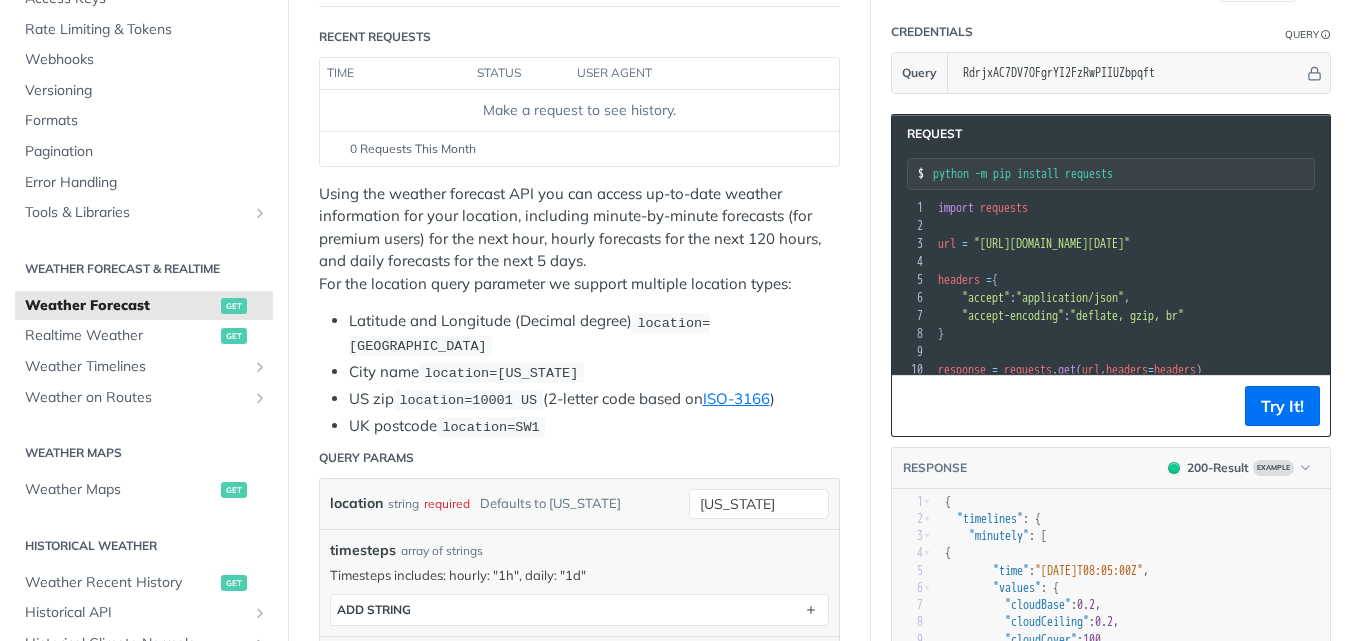 scroll, scrollTop: 110, scrollLeft: 0, axis: vertical 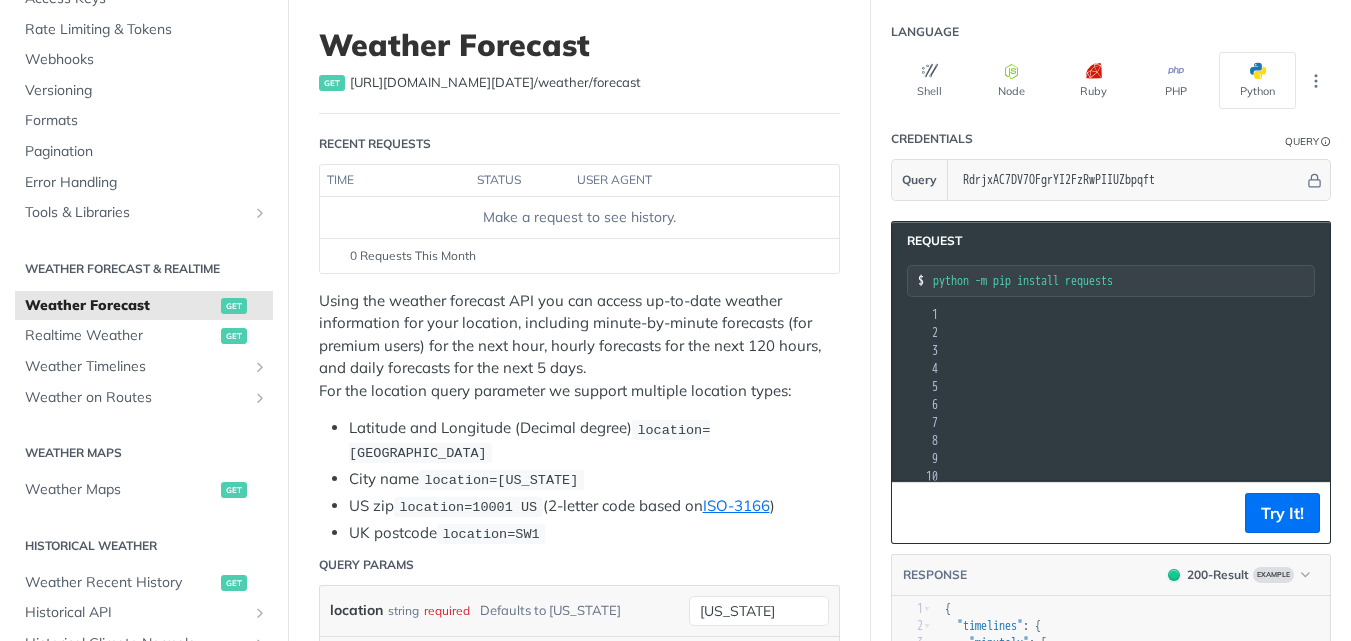 drag, startPoint x: 983, startPoint y: 353, endPoint x: 1365, endPoint y: 356, distance: 382.01178 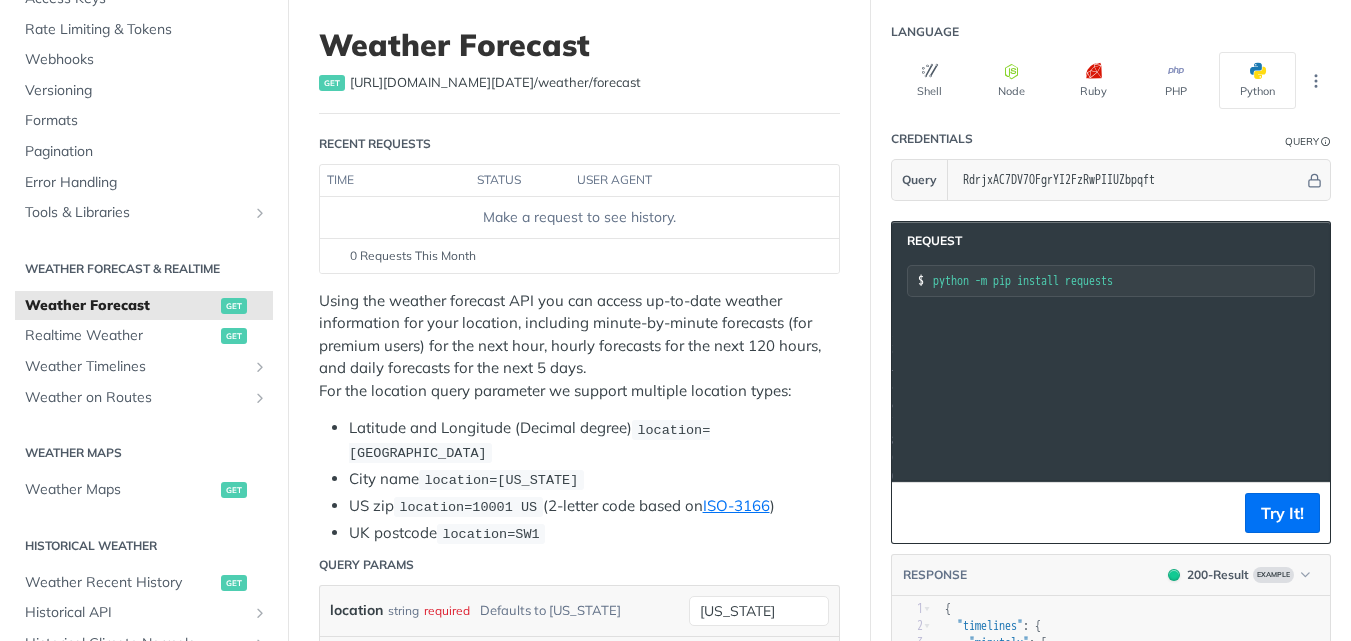 scroll, scrollTop: 0, scrollLeft: 0, axis: both 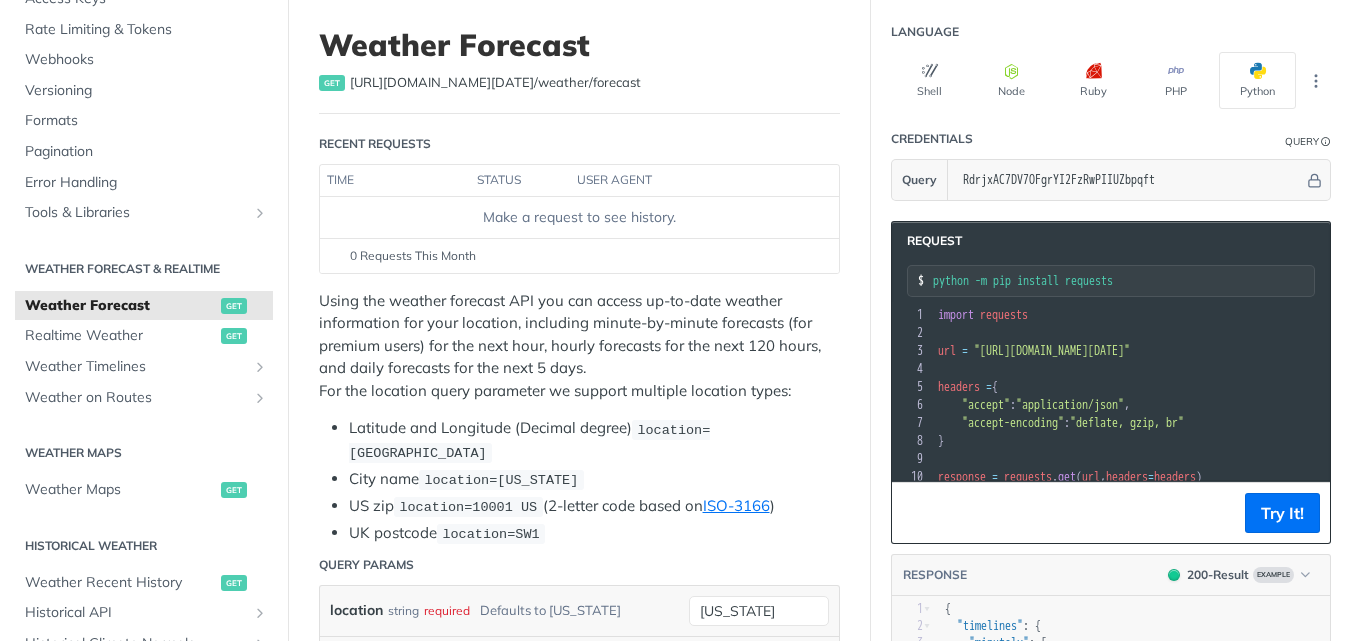 click on ""https://api.tomorrow.io/v4/weather/forecast?location=new%20york&apikey=RdrjxAC7DV7OFgrYI2FzRwPIIUZbpqft"" at bounding box center [1052, 351] 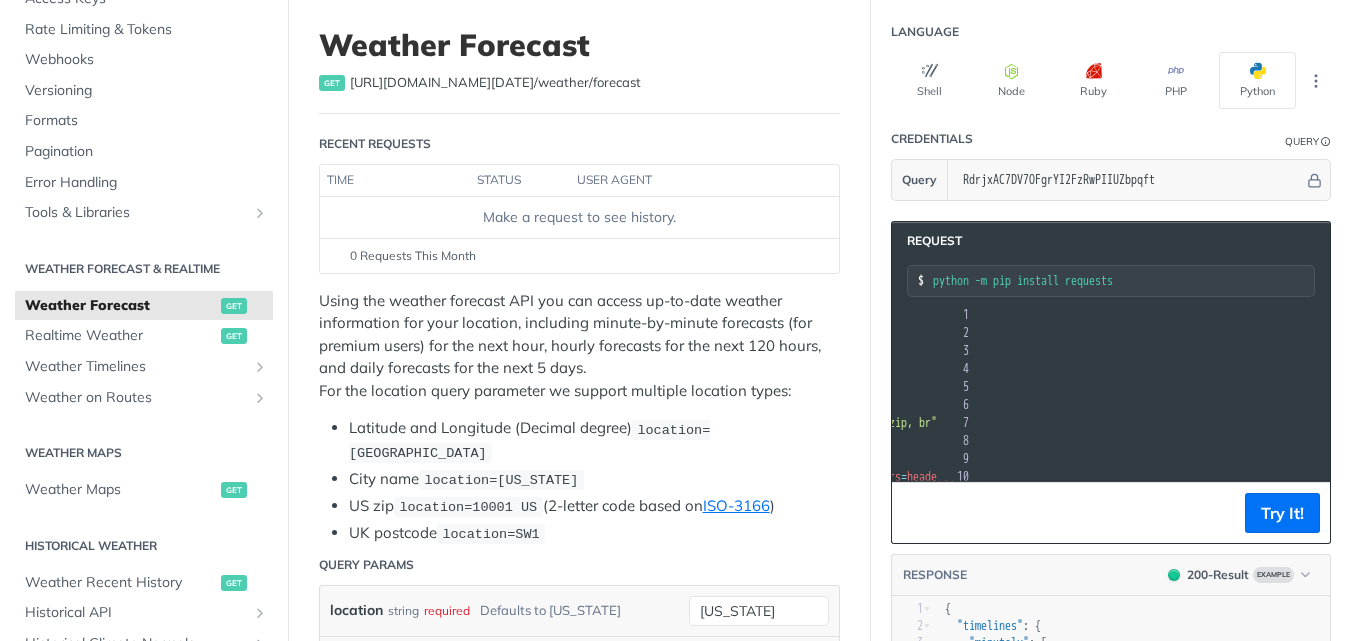scroll, scrollTop: 0, scrollLeft: 358, axis: horizontal 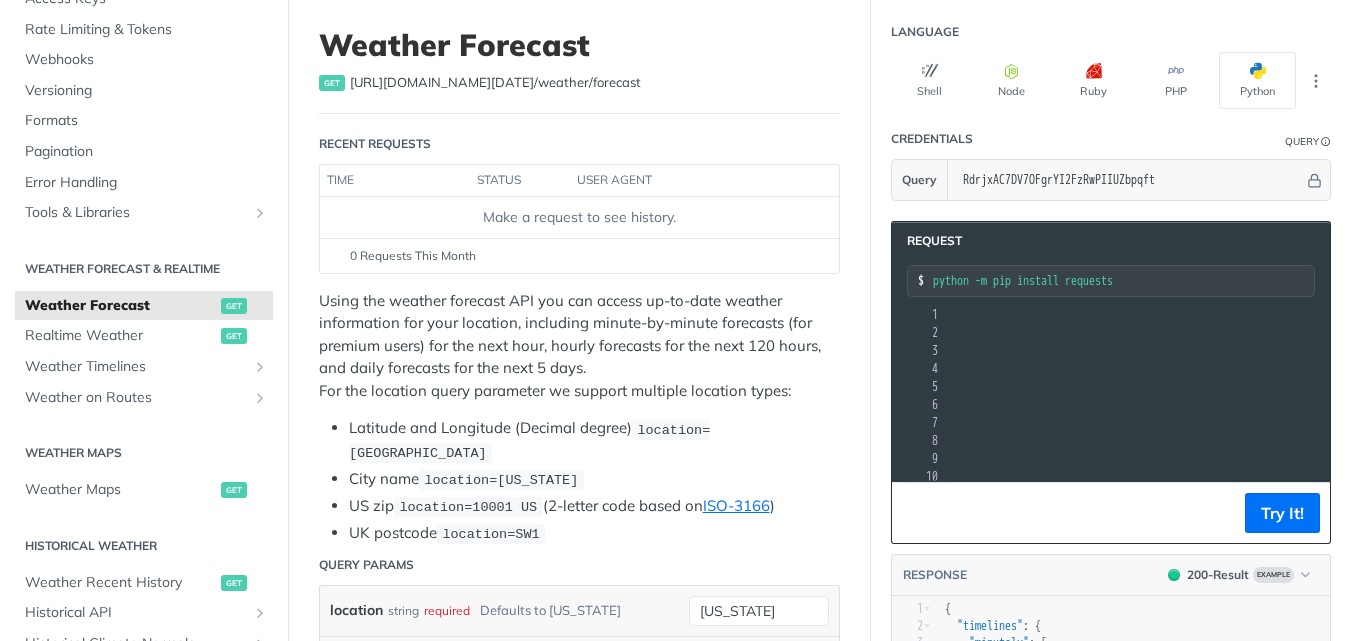 drag, startPoint x: 979, startPoint y: 345, endPoint x: 1364, endPoint y: 355, distance: 385.12985 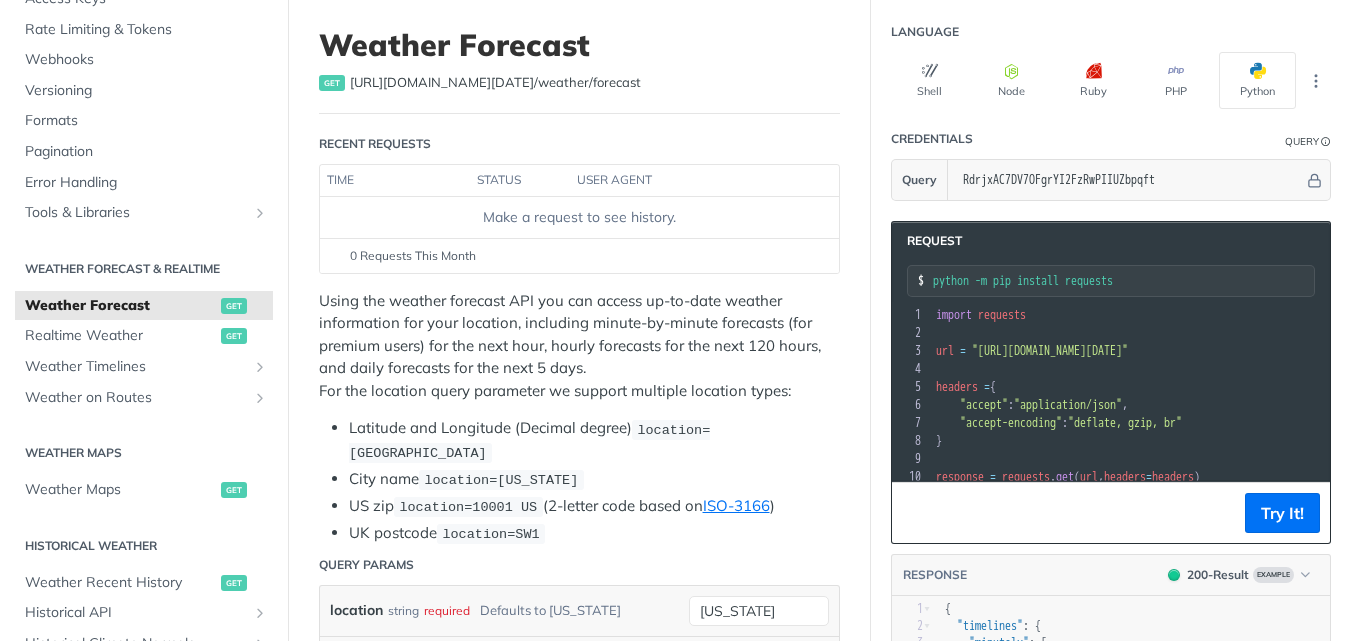 scroll, scrollTop: 0, scrollLeft: 0, axis: both 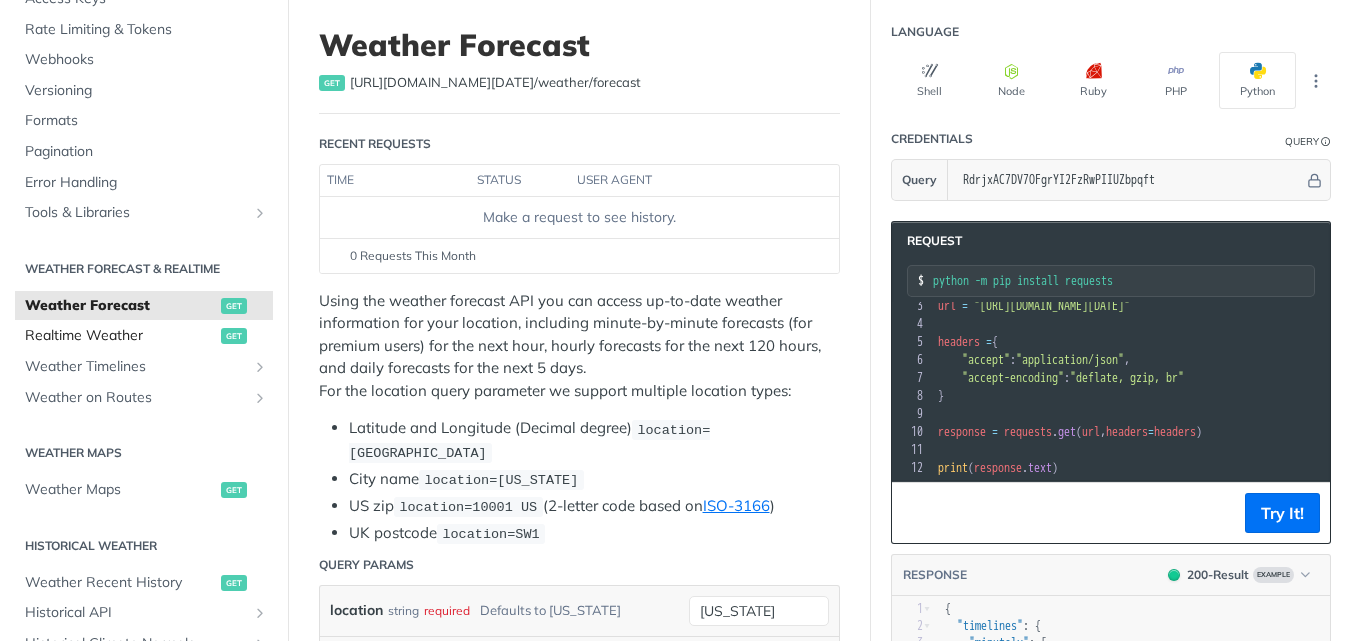 click on "Realtime Weather" at bounding box center (120, 336) 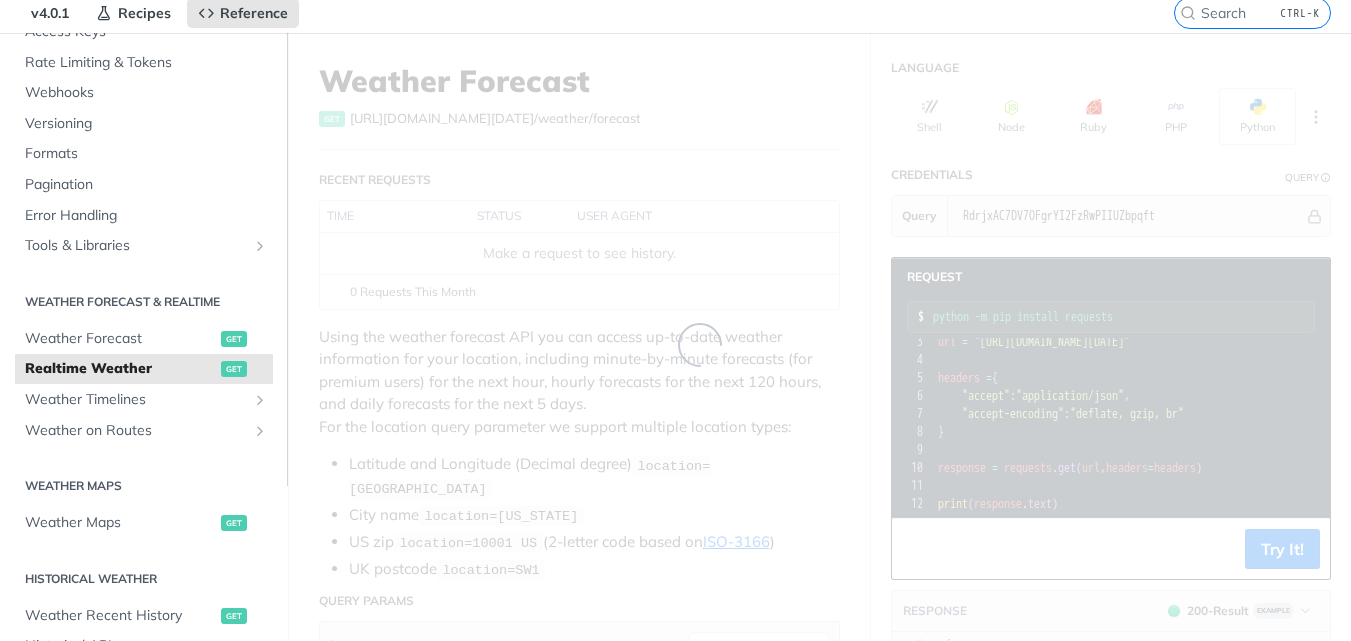 scroll, scrollTop: 300, scrollLeft: 0, axis: vertical 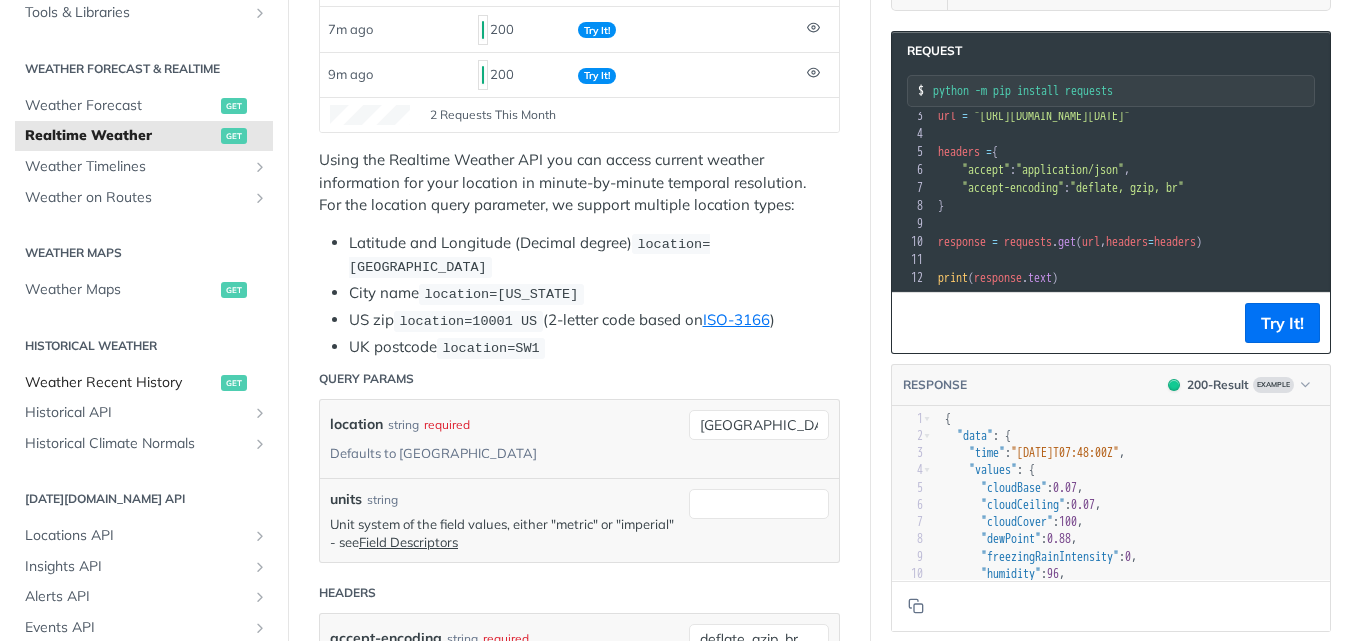click on "Weather Recent History" at bounding box center (120, 383) 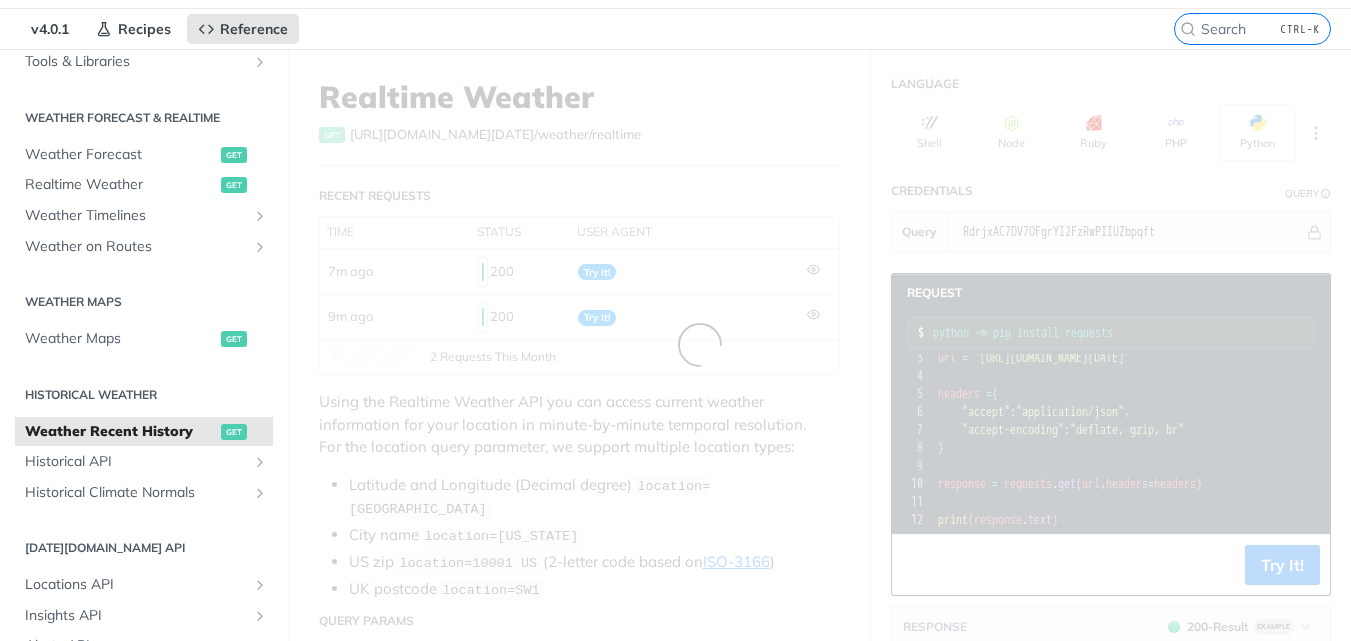 scroll, scrollTop: 0, scrollLeft: 0, axis: both 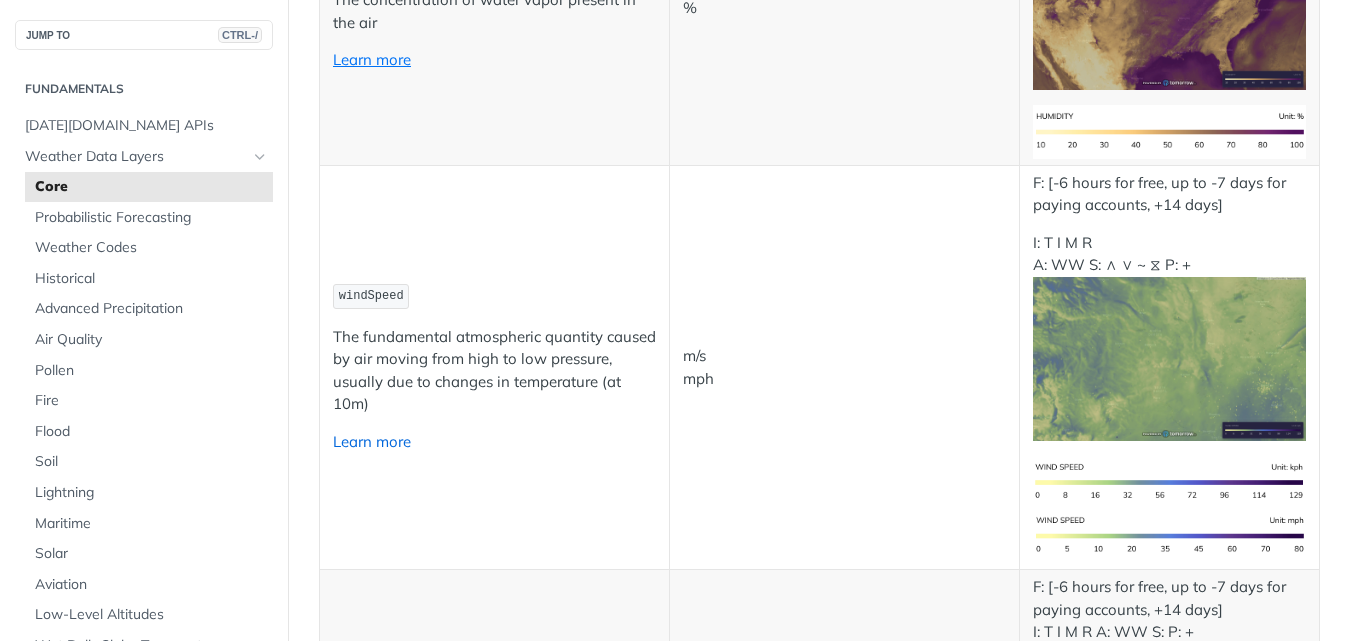 click on "Learn more" at bounding box center [372, 441] 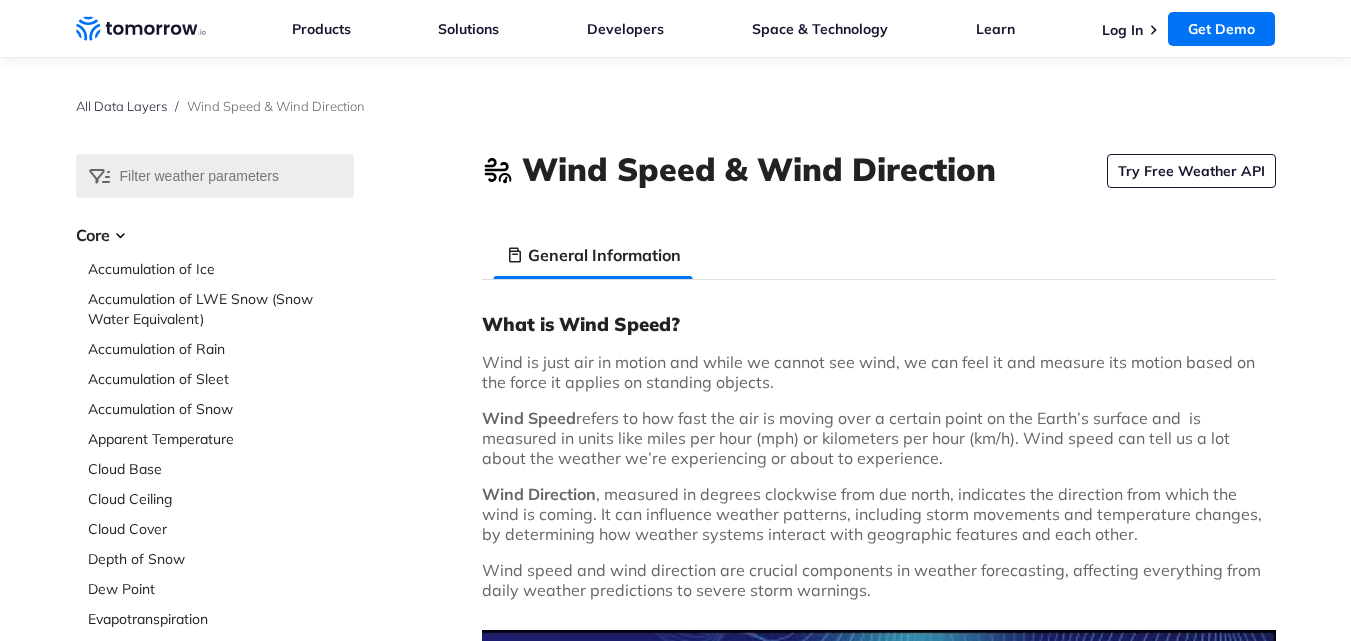 scroll, scrollTop: 300, scrollLeft: 0, axis: vertical 